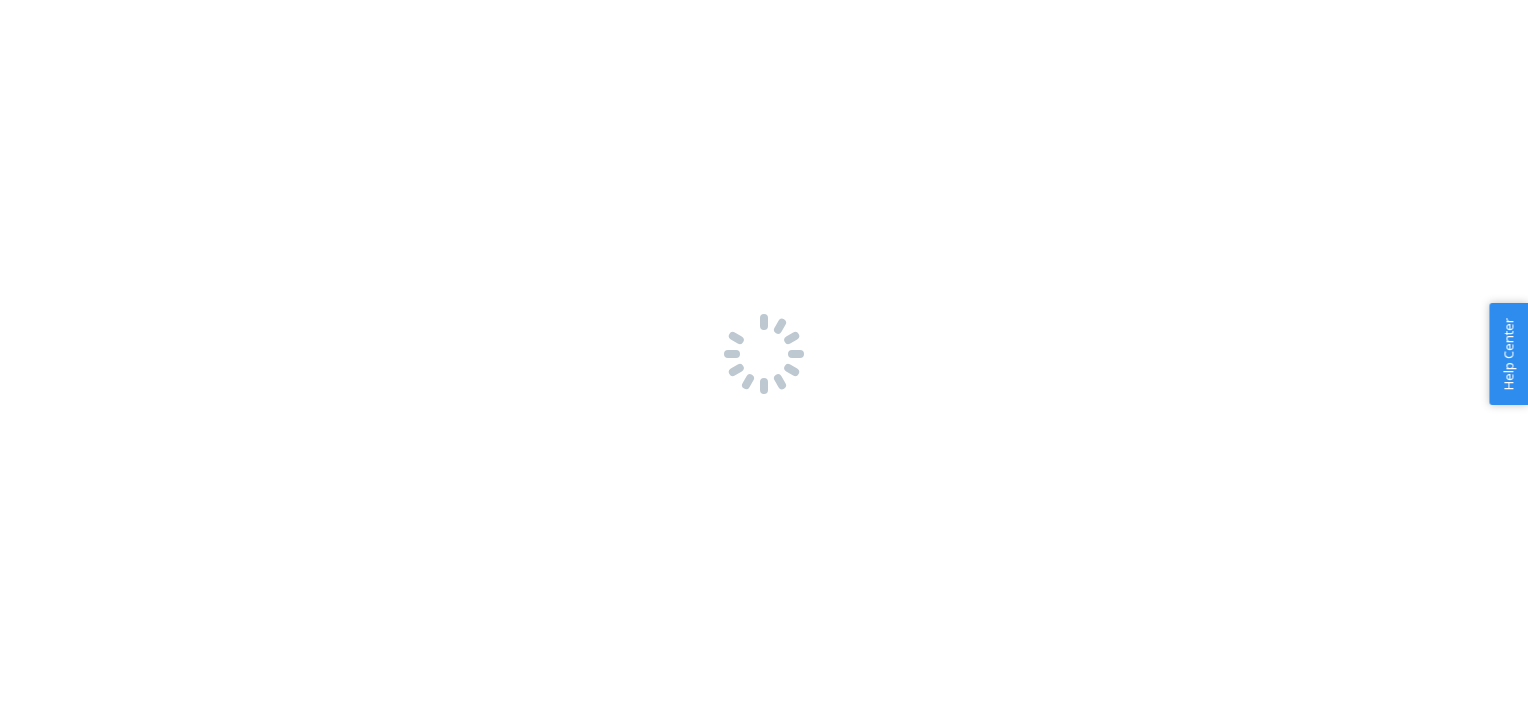 scroll, scrollTop: 0, scrollLeft: 0, axis: both 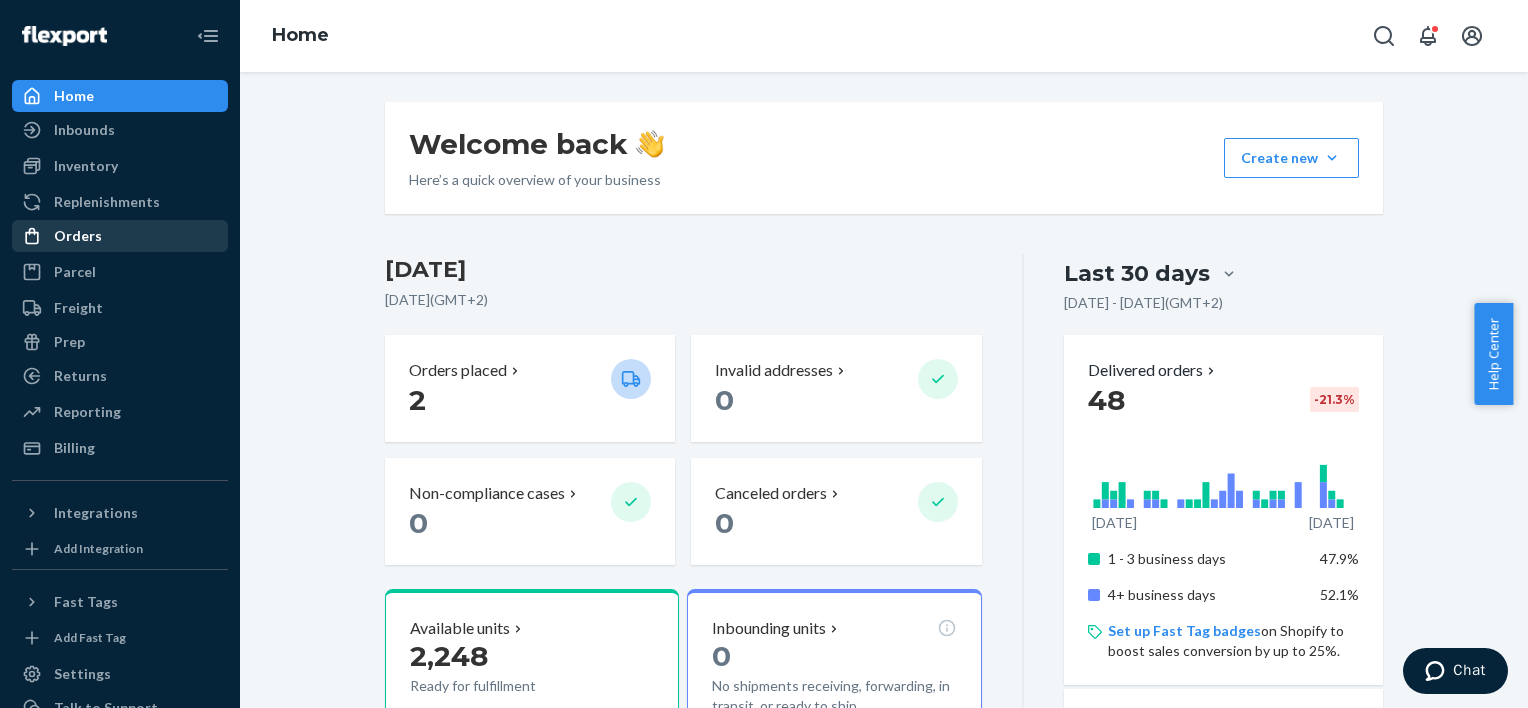 click on "Orders" at bounding box center (120, 236) 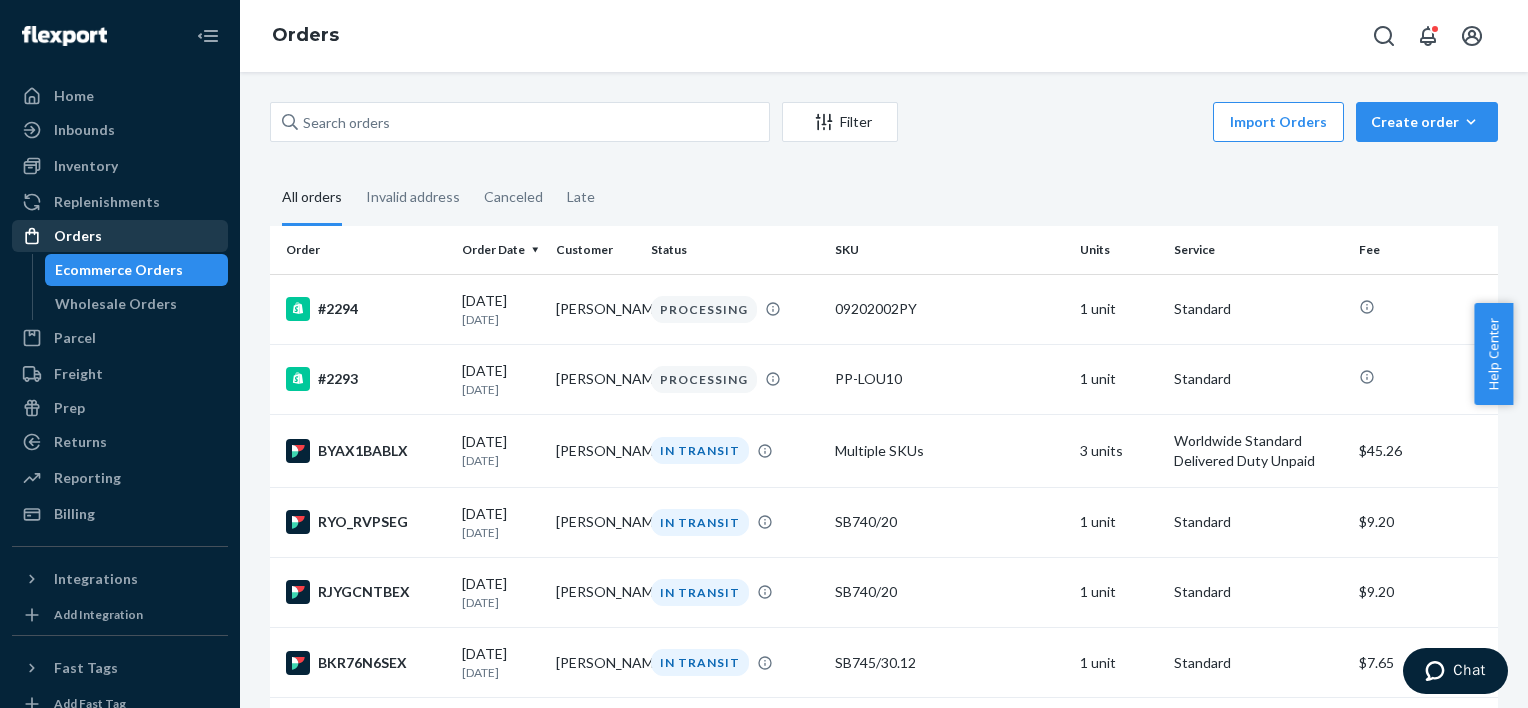 click on "Orders" at bounding box center (120, 236) 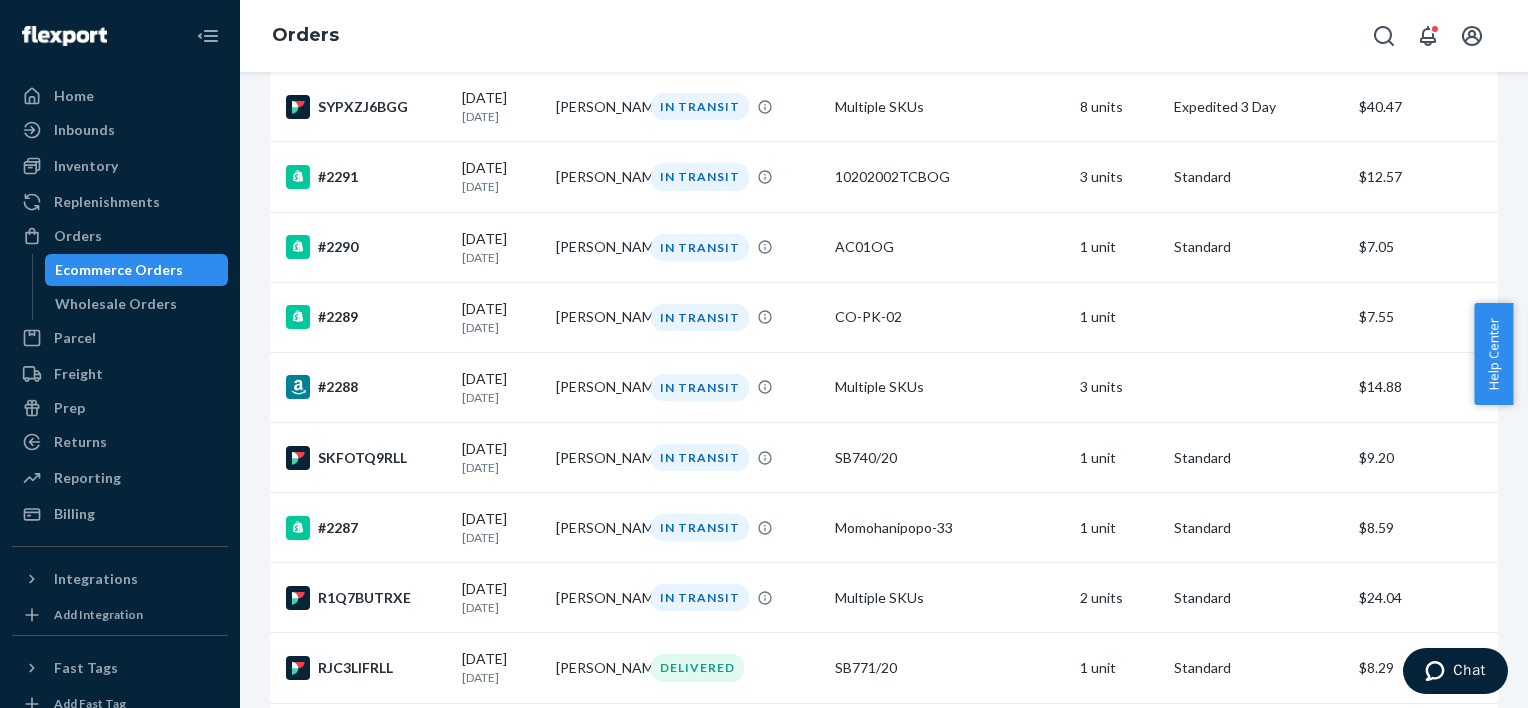 scroll, scrollTop: 697, scrollLeft: 0, axis: vertical 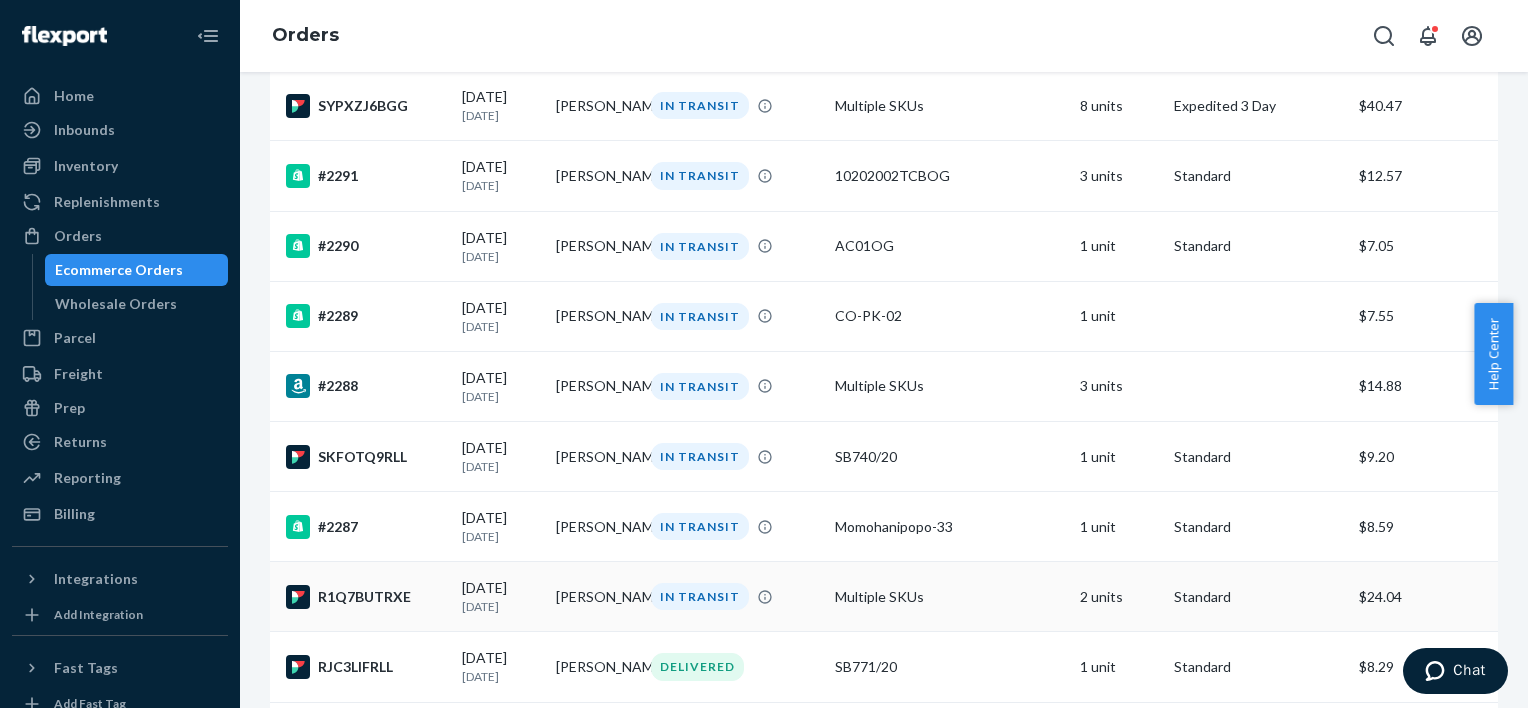 click on "[DATE]" at bounding box center [501, 606] 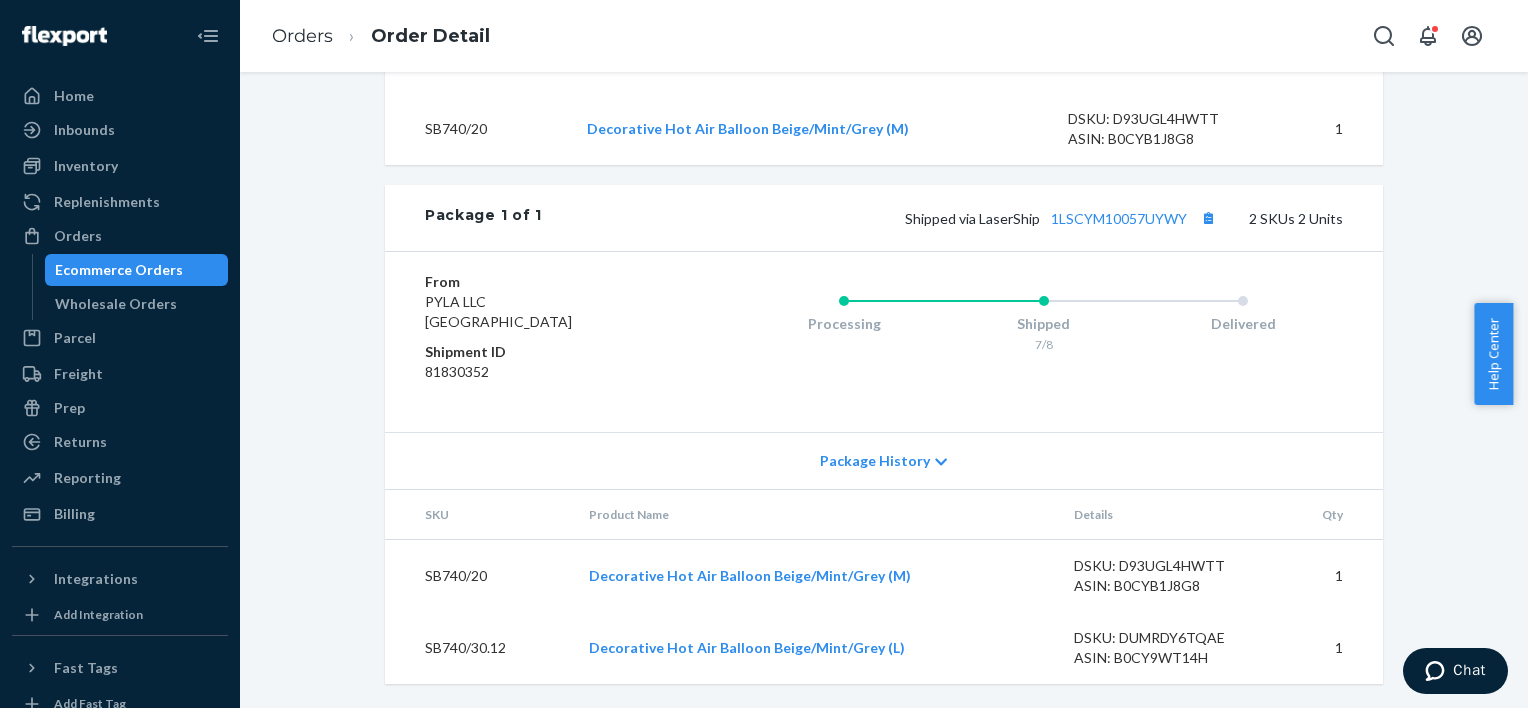 scroll, scrollTop: 800, scrollLeft: 0, axis: vertical 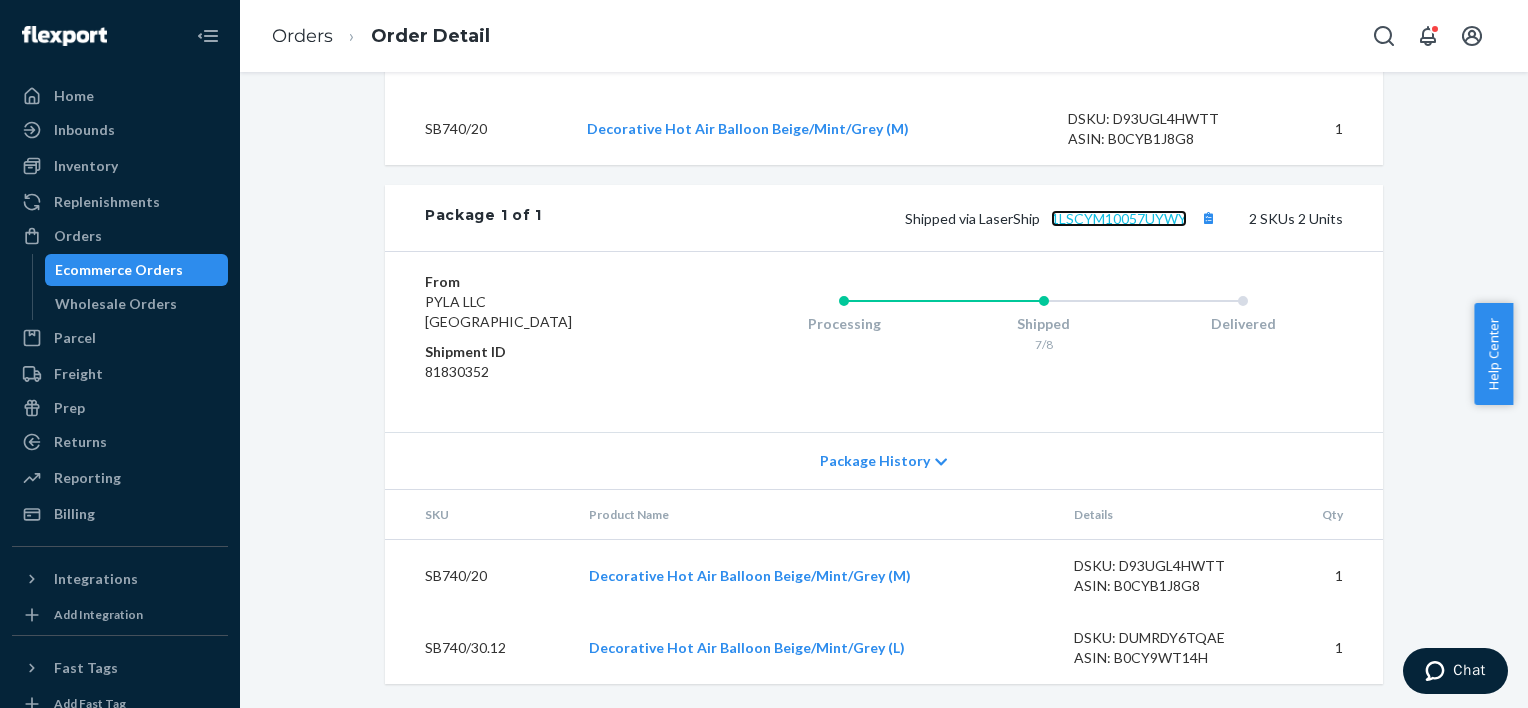 click on "1LSCYM10057UYWY" at bounding box center [1119, 218] 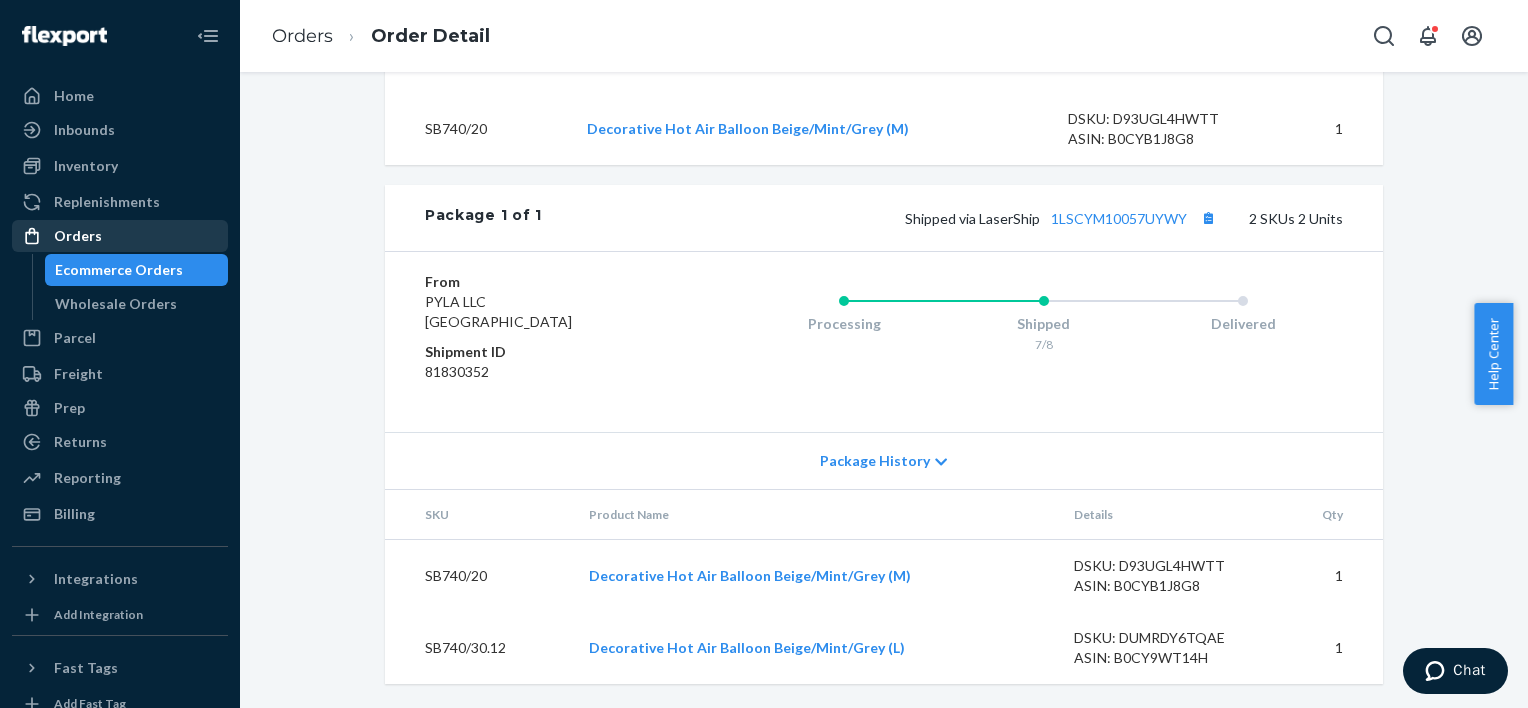 click on "Orders" at bounding box center [78, 236] 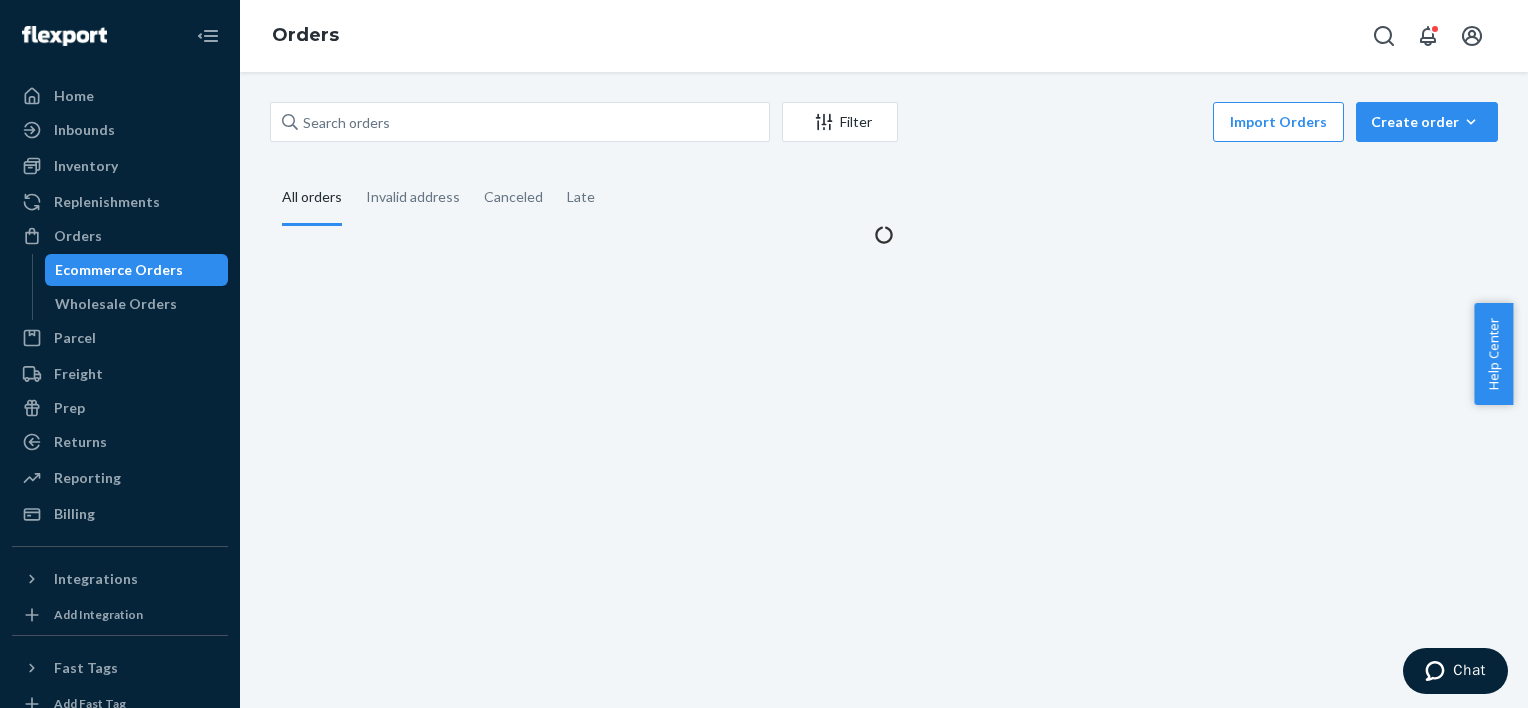 scroll, scrollTop: 0, scrollLeft: 0, axis: both 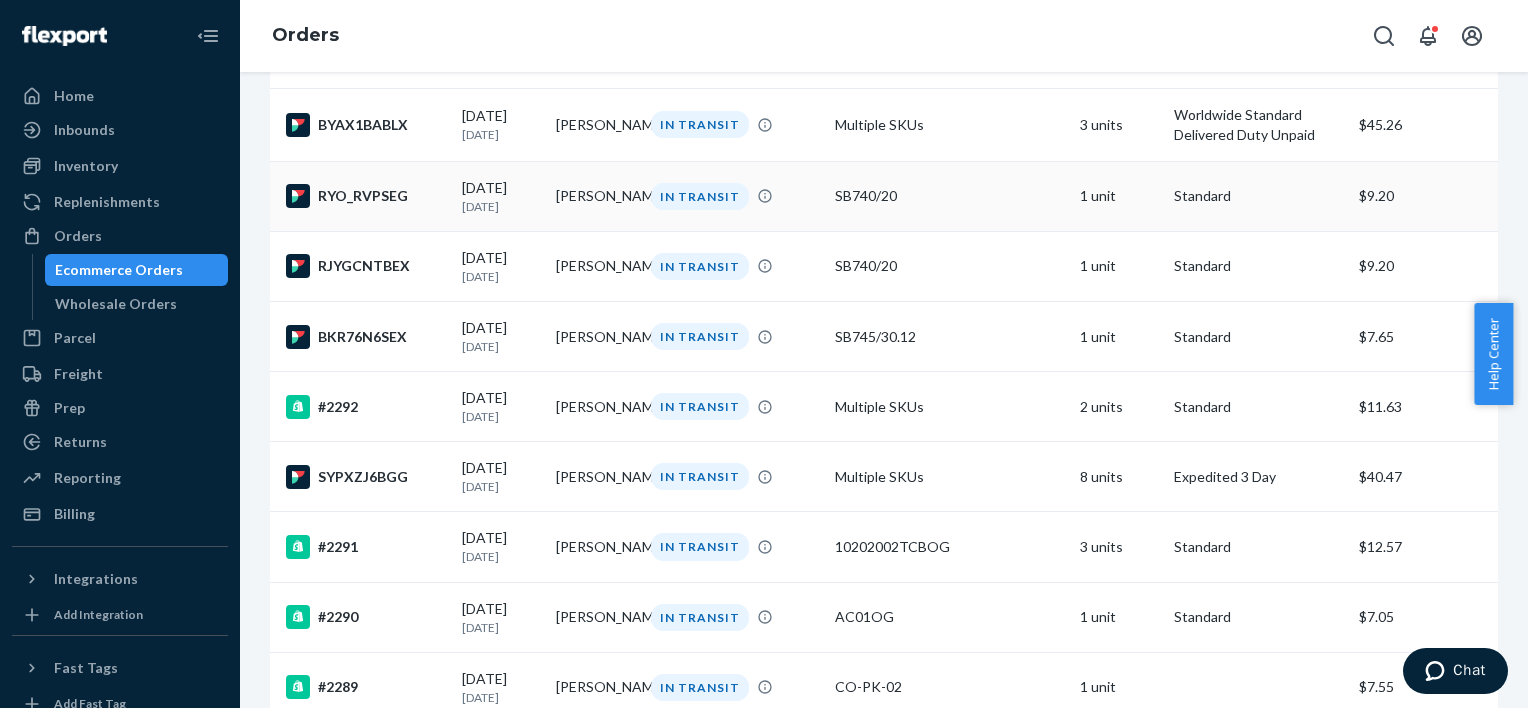 click on "[DATE] [DATE]" at bounding box center [501, 196] 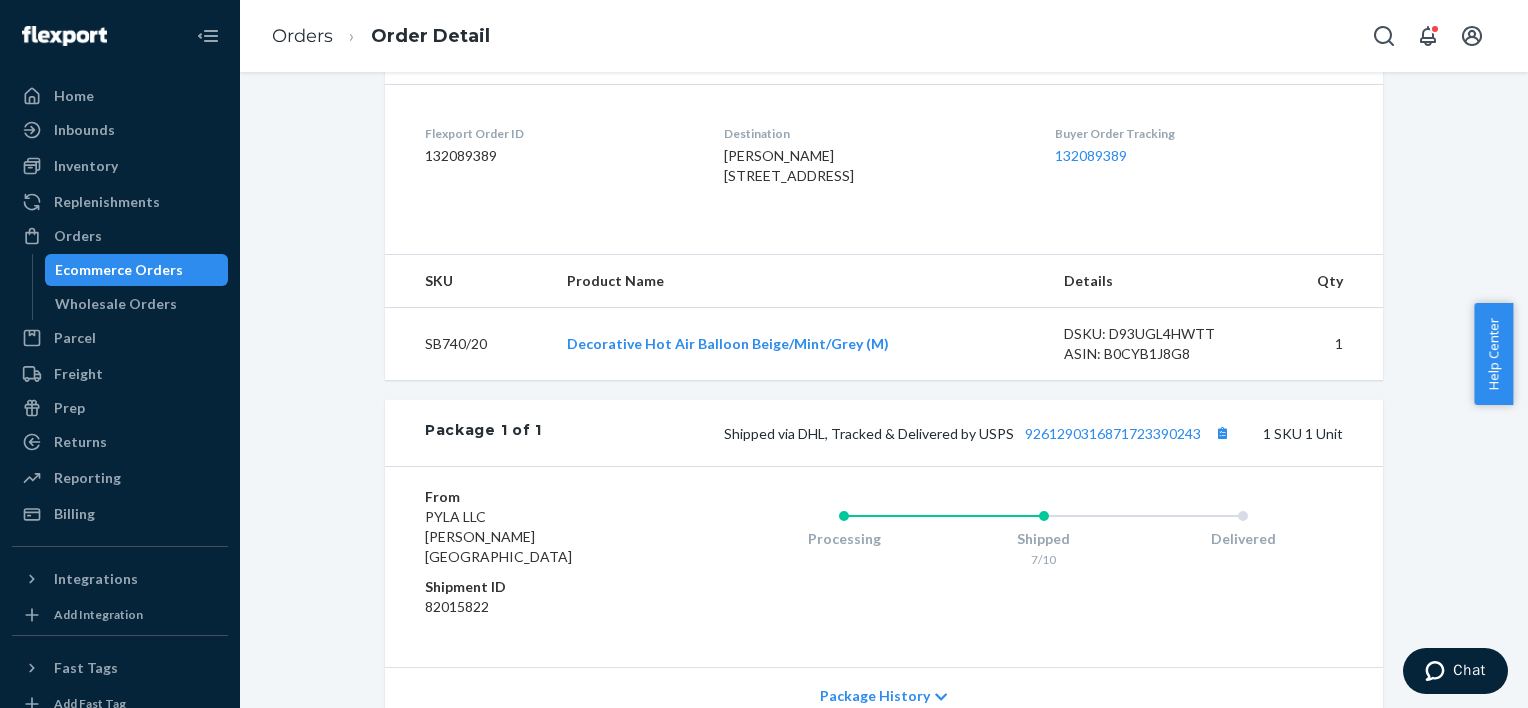 scroll, scrollTop: 477, scrollLeft: 0, axis: vertical 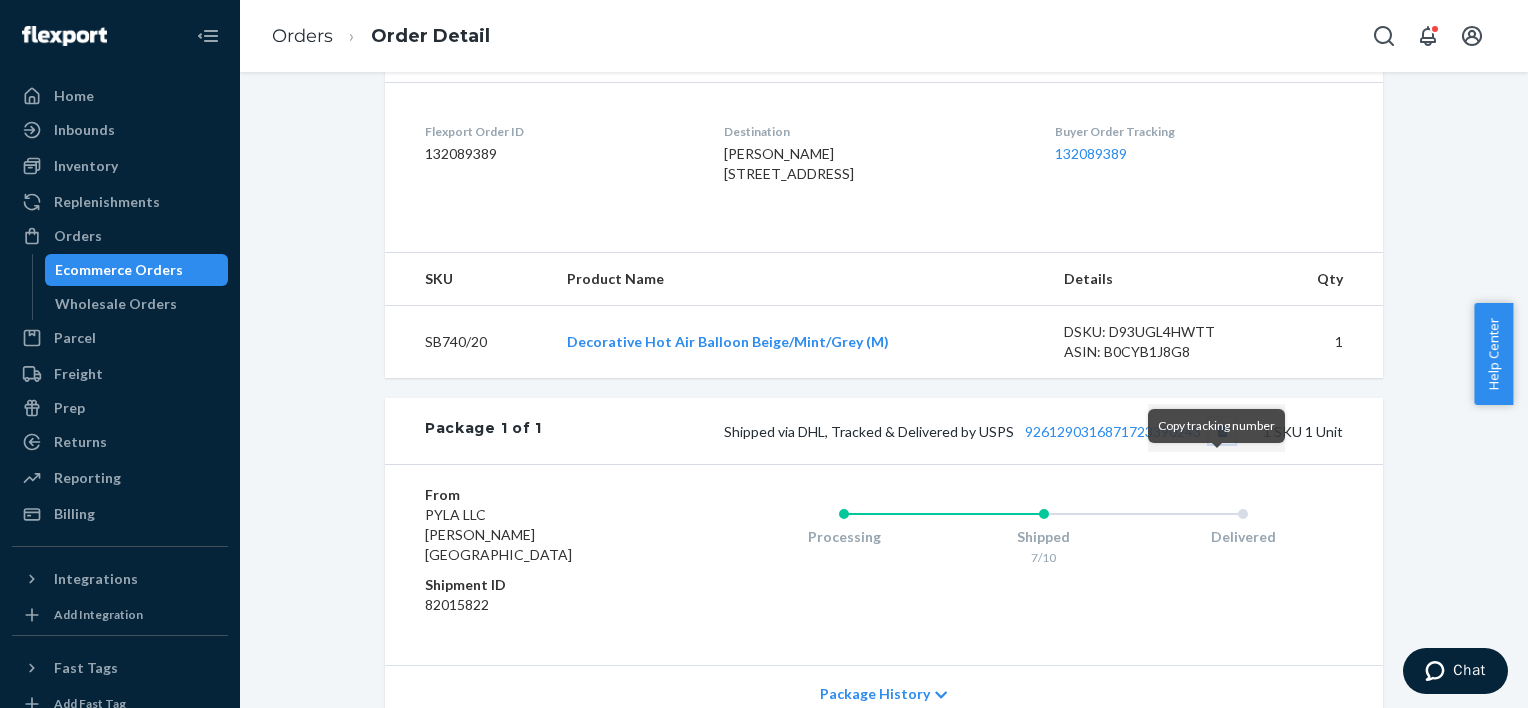 click at bounding box center (1222, 431) 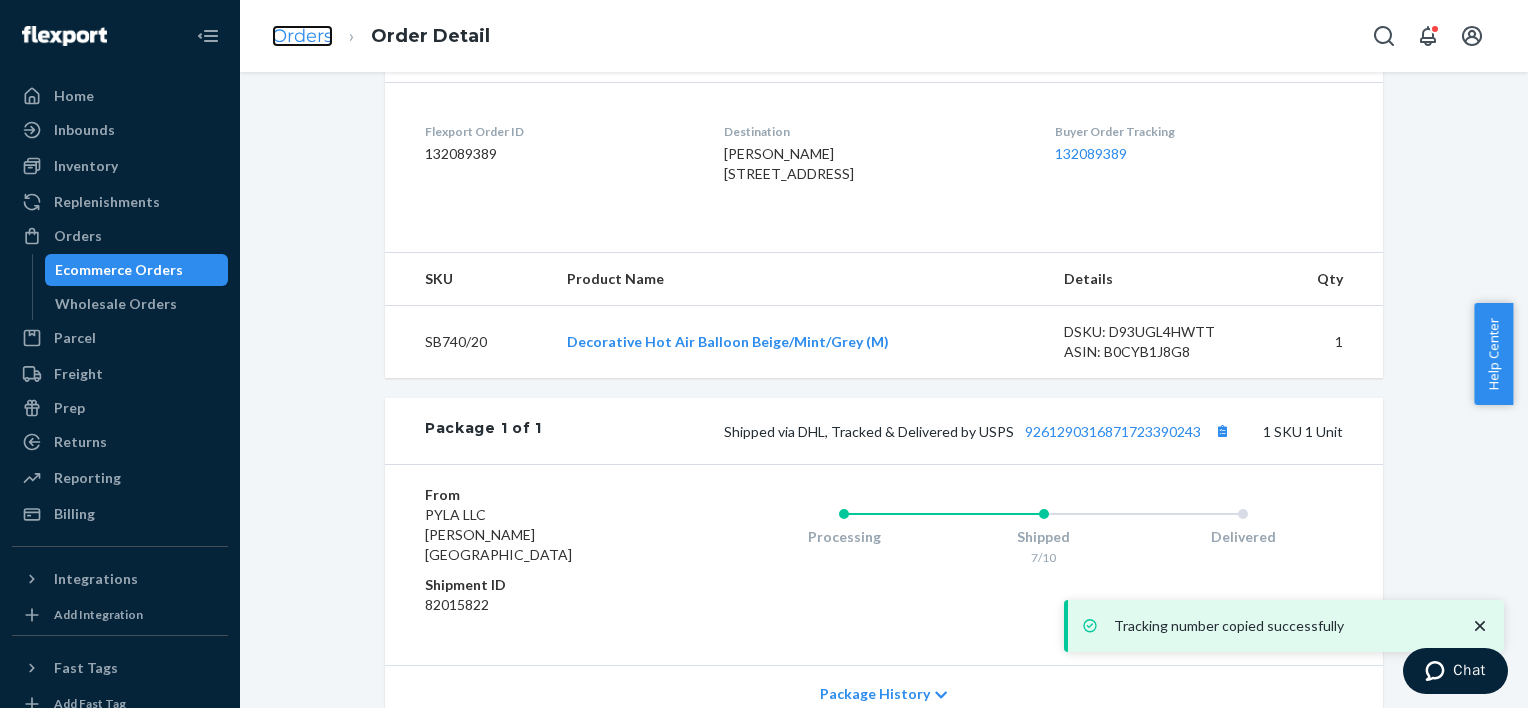 click on "Orders" at bounding box center [302, 36] 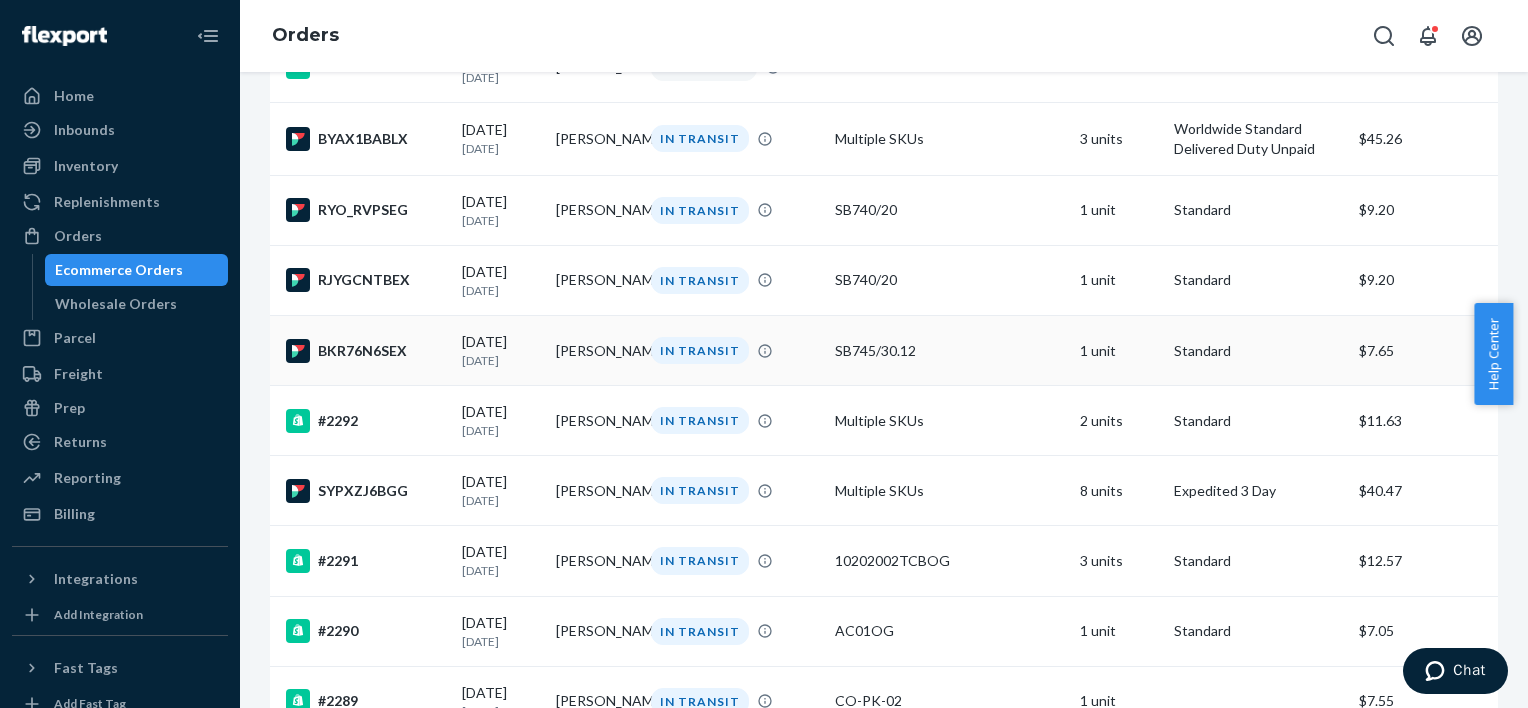 scroll, scrollTop: 316, scrollLeft: 0, axis: vertical 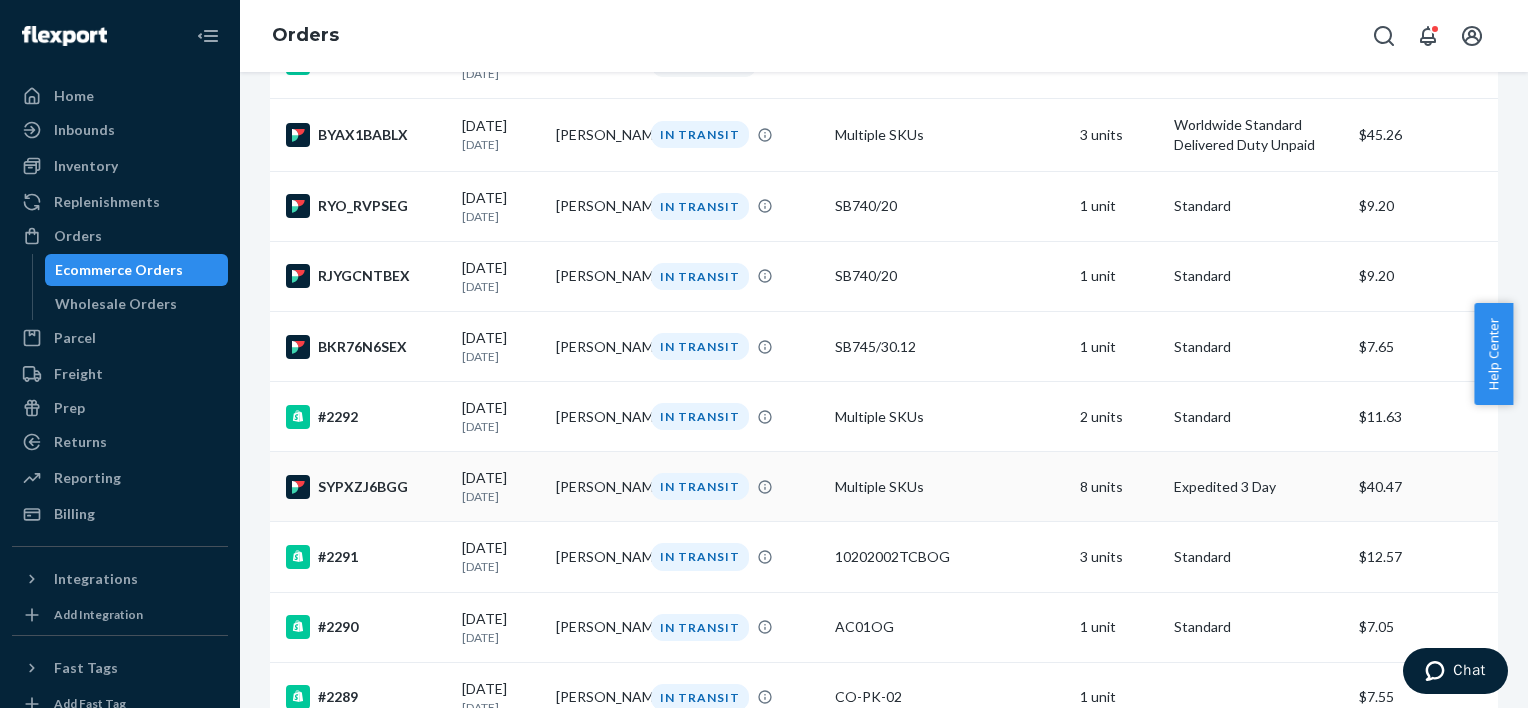 click on "[DATE]" at bounding box center [501, 496] 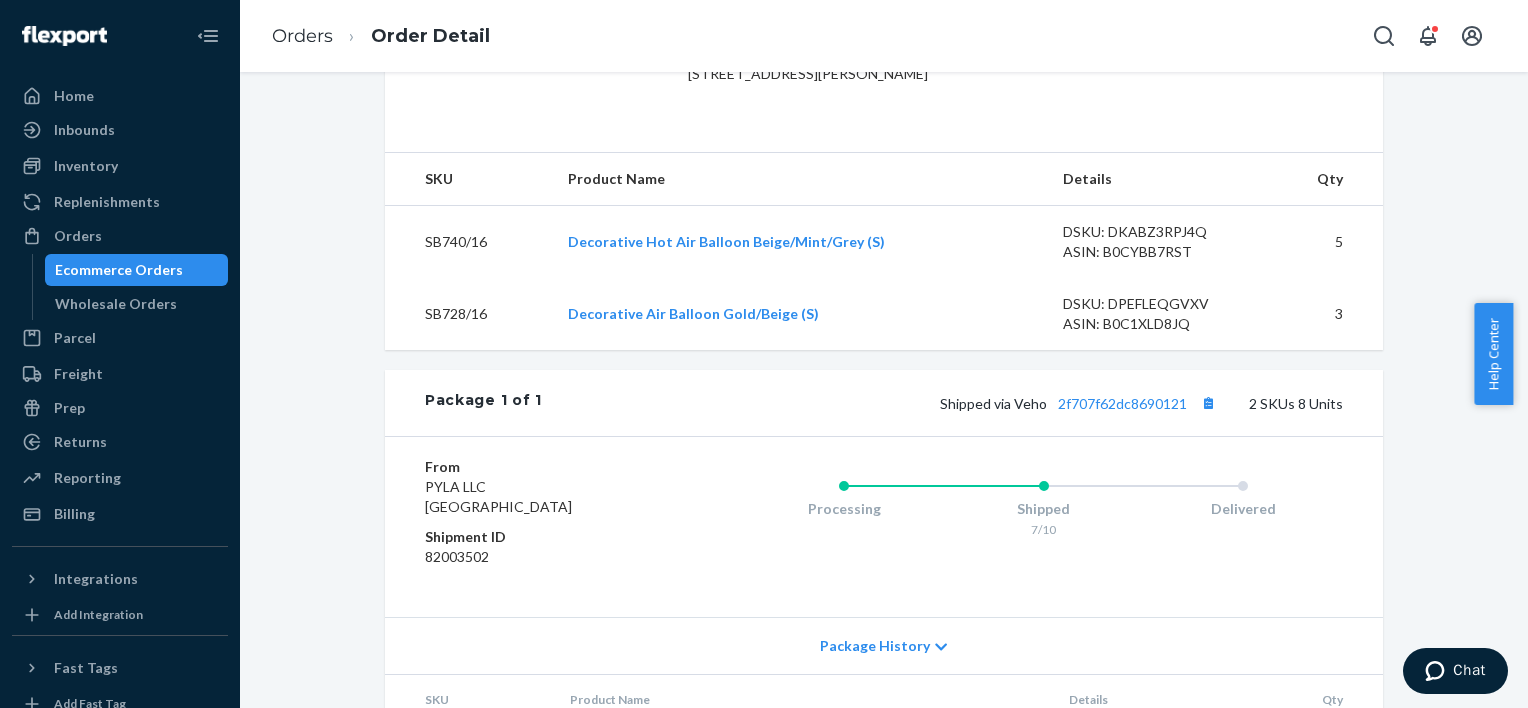 scroll, scrollTop: 586, scrollLeft: 0, axis: vertical 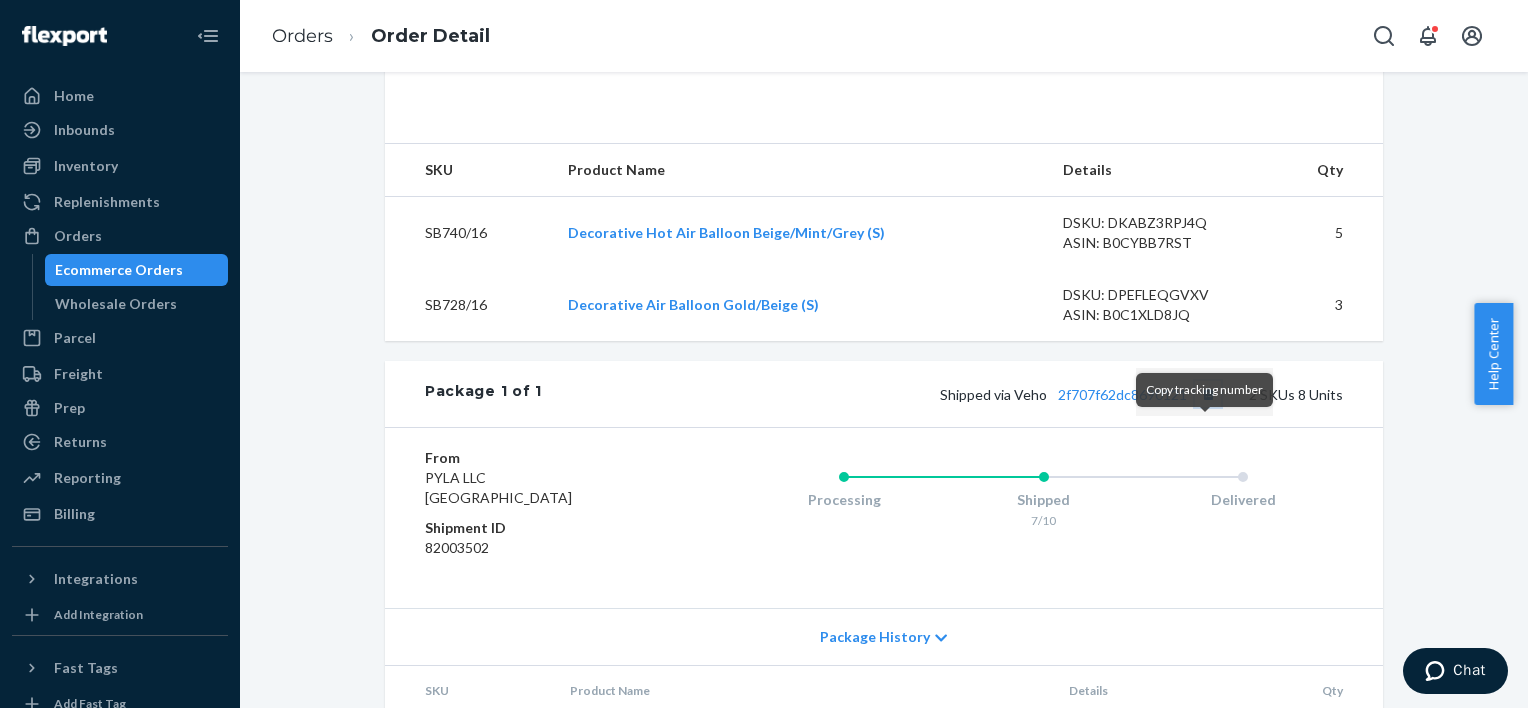 click at bounding box center [1208, 394] 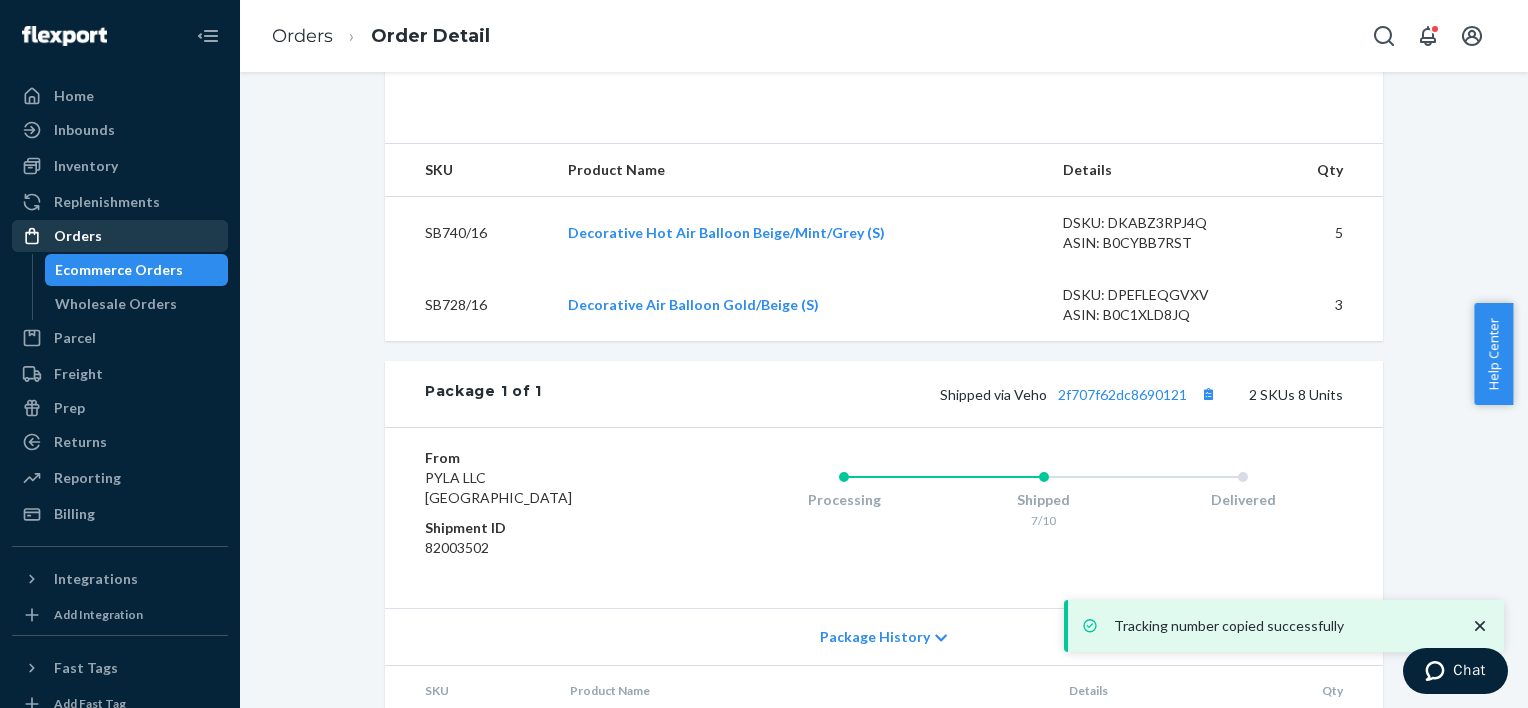 click on "Orders" at bounding box center [120, 236] 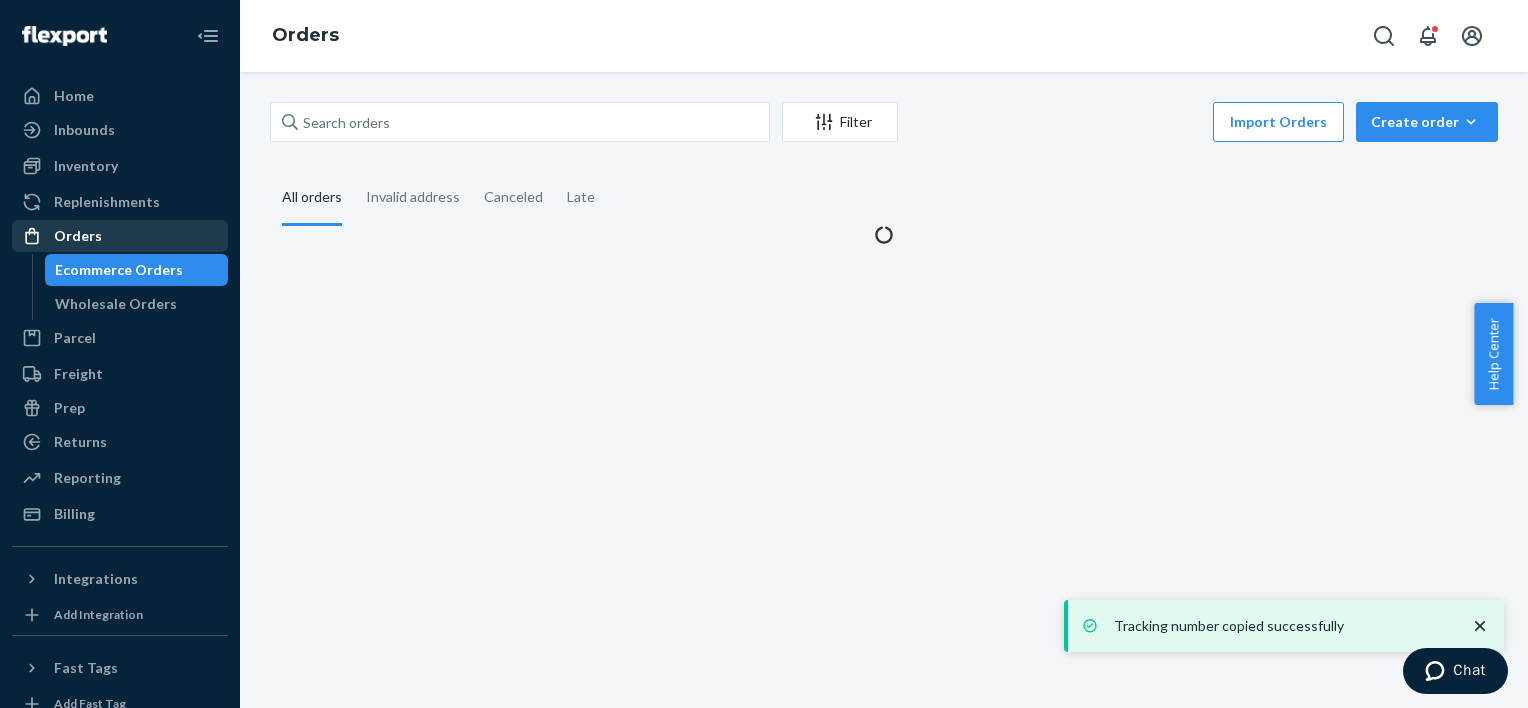 scroll, scrollTop: 0, scrollLeft: 0, axis: both 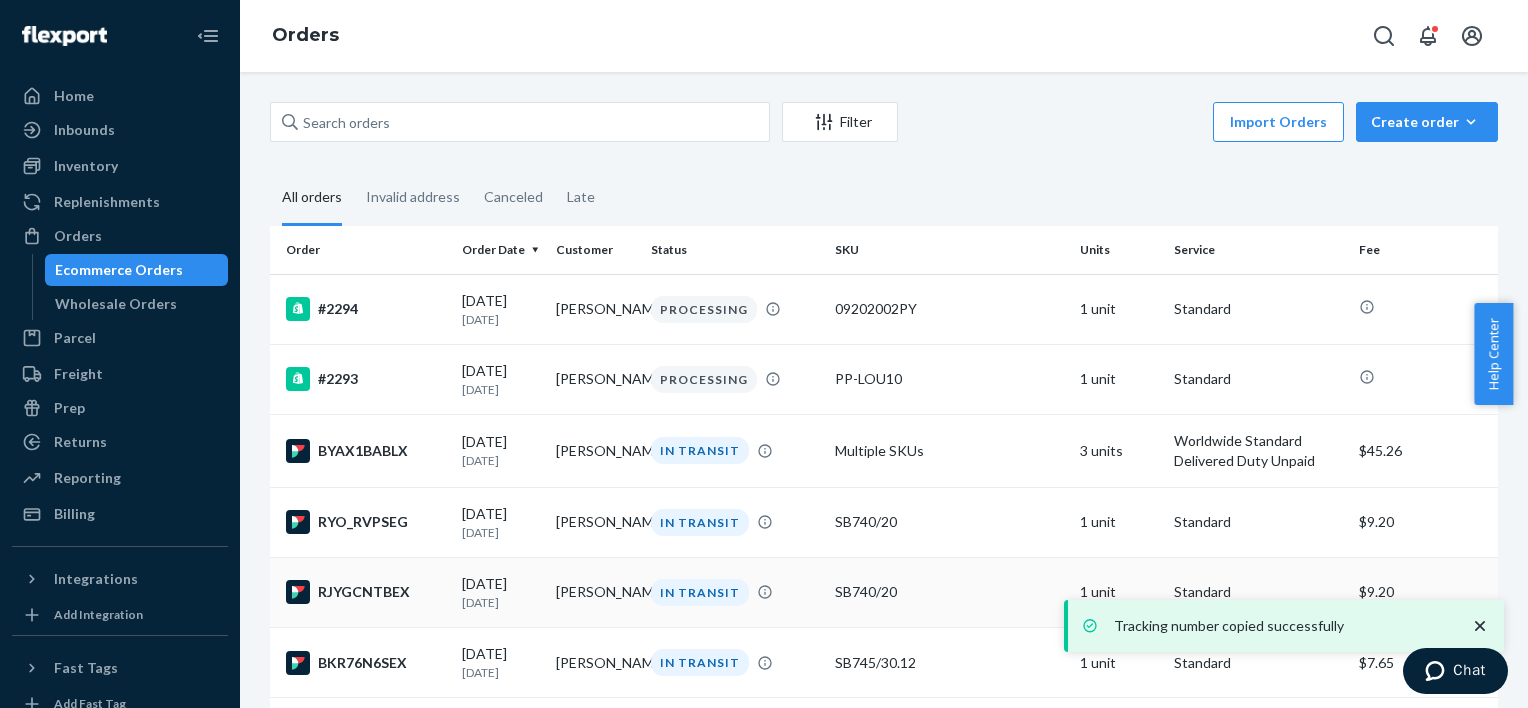click on "[DATE] [DATE]" at bounding box center [501, 592] 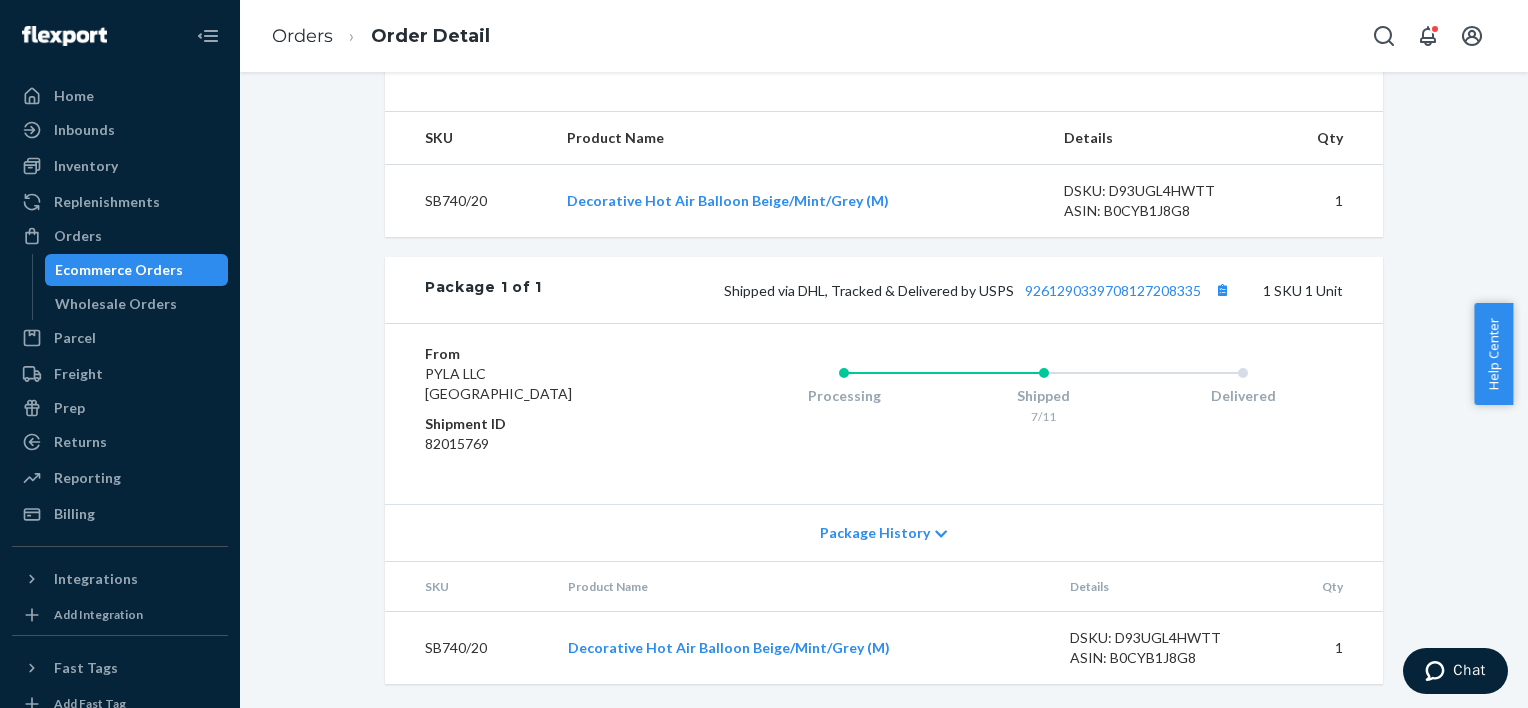 scroll, scrollTop: 624, scrollLeft: 0, axis: vertical 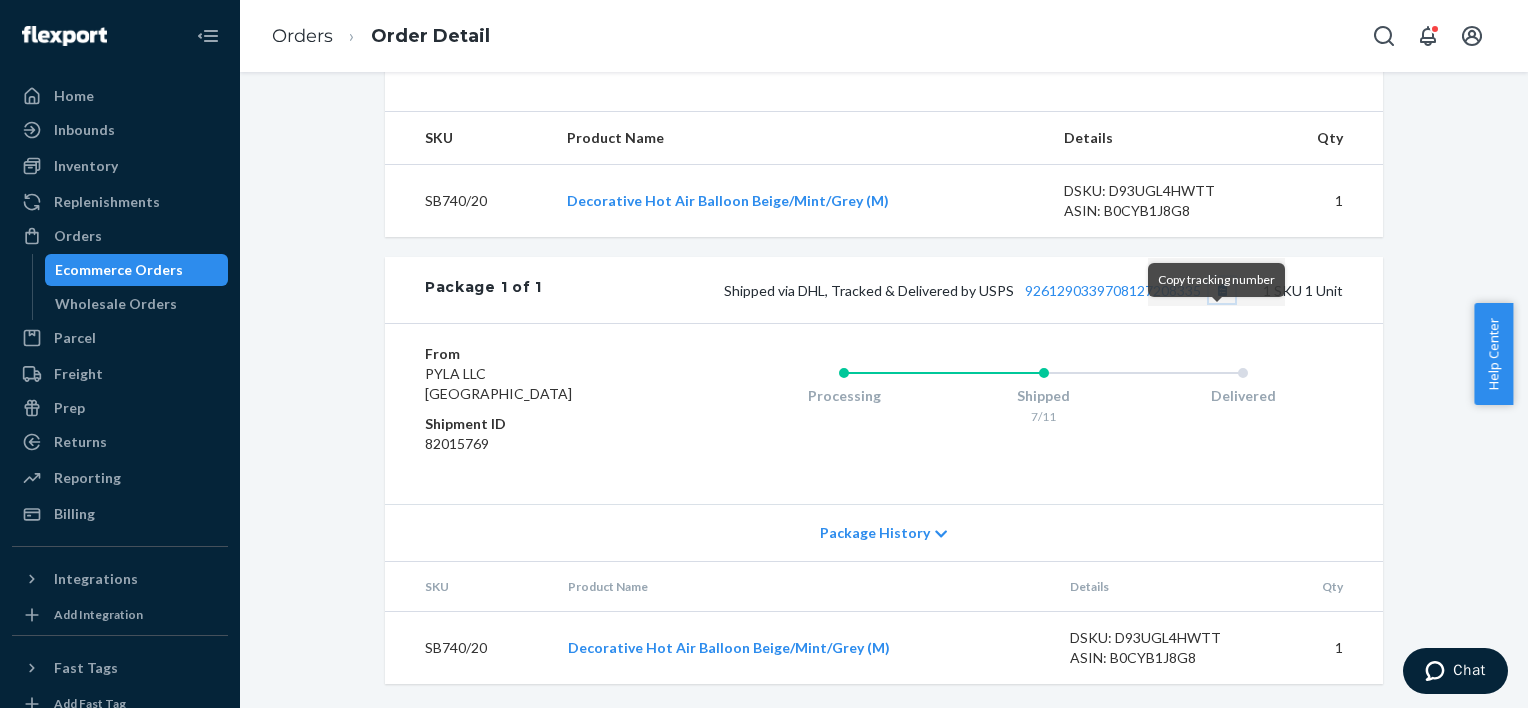 click at bounding box center (1222, 290) 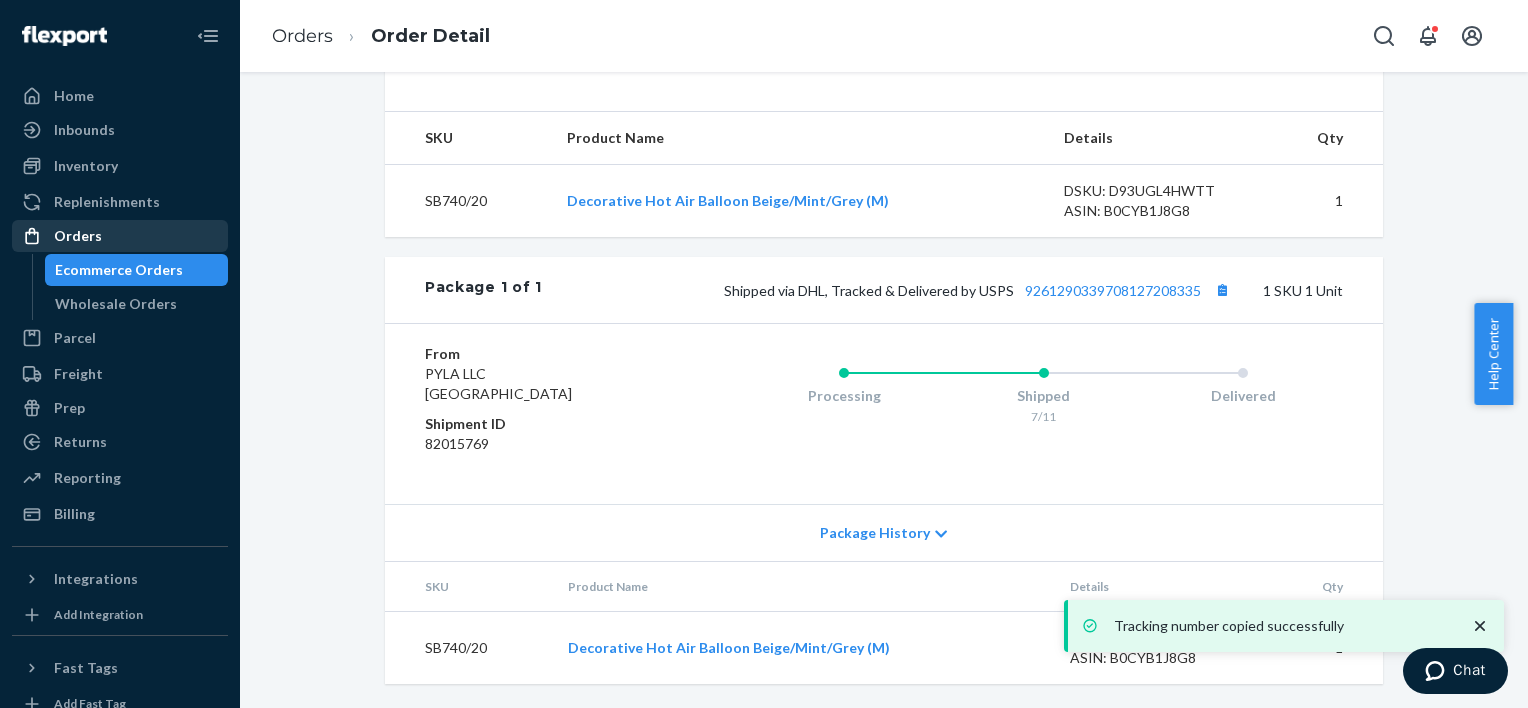 click on "Orders" at bounding box center (120, 236) 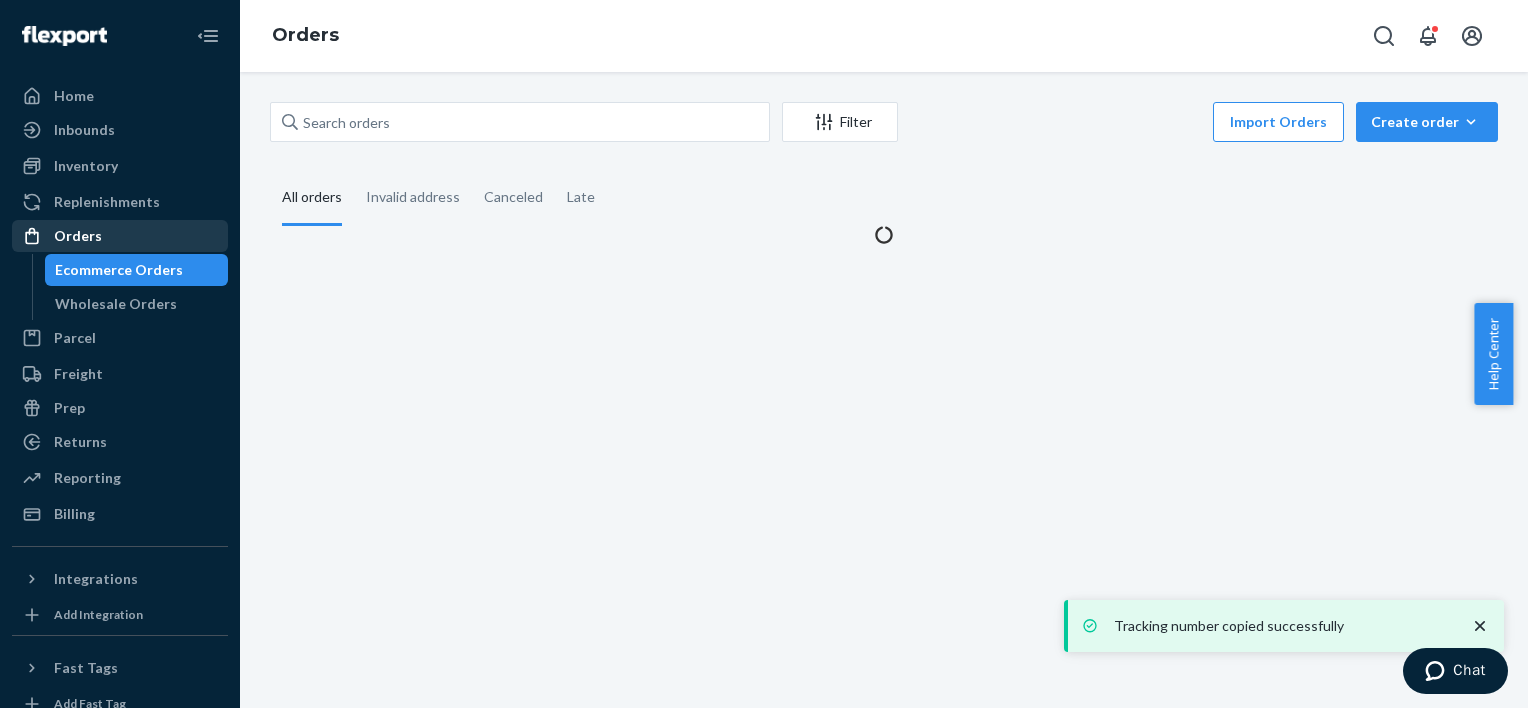 scroll, scrollTop: 0, scrollLeft: 0, axis: both 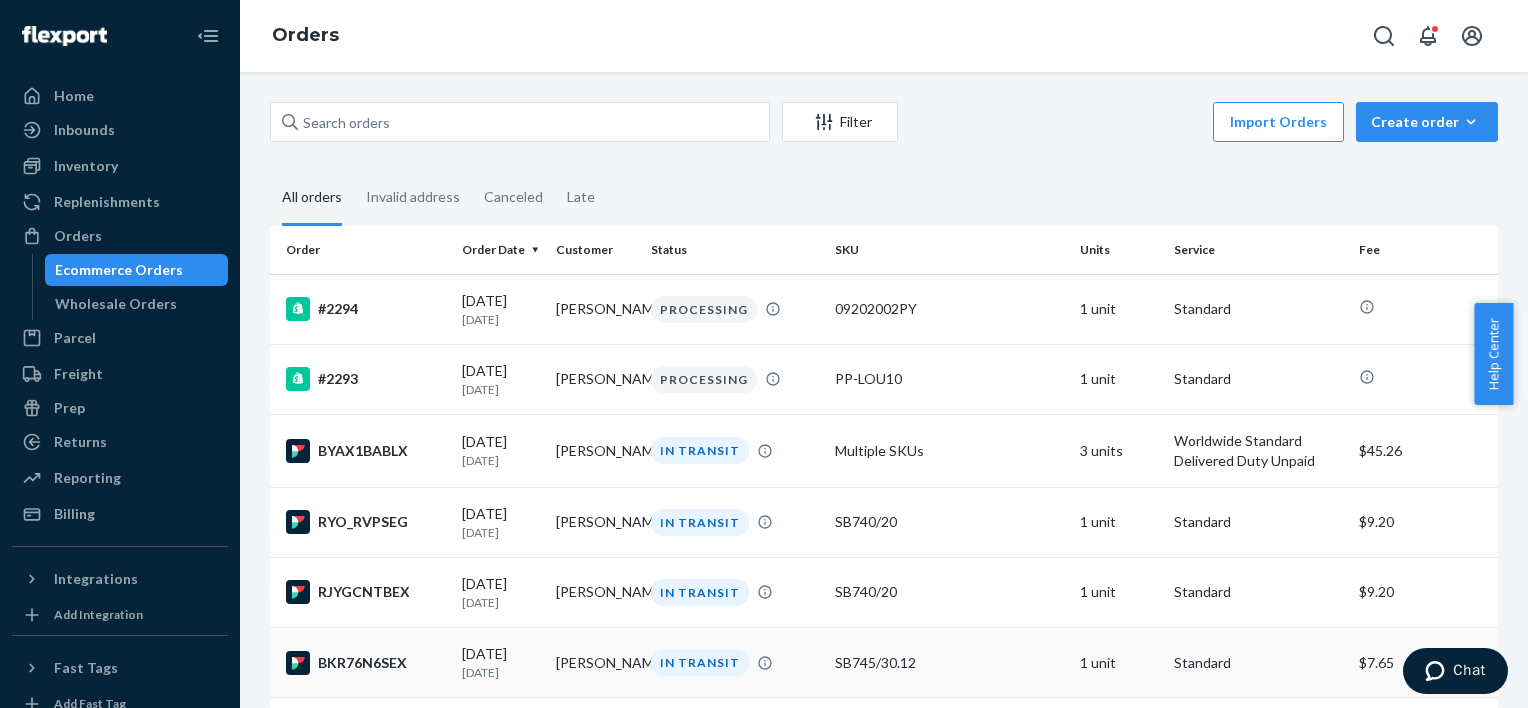 click on "[PERSON_NAME]" at bounding box center [595, 663] 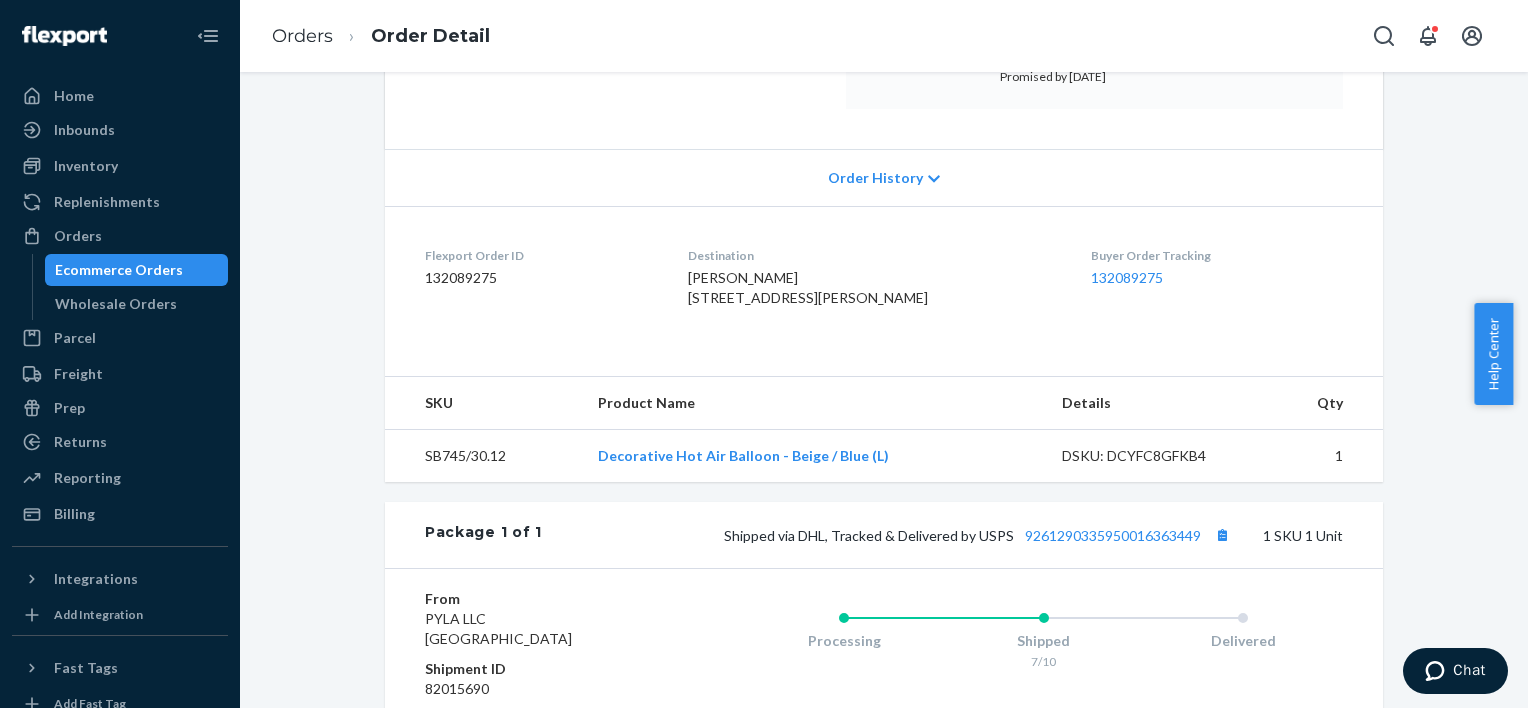 scroll, scrollTop: 383, scrollLeft: 0, axis: vertical 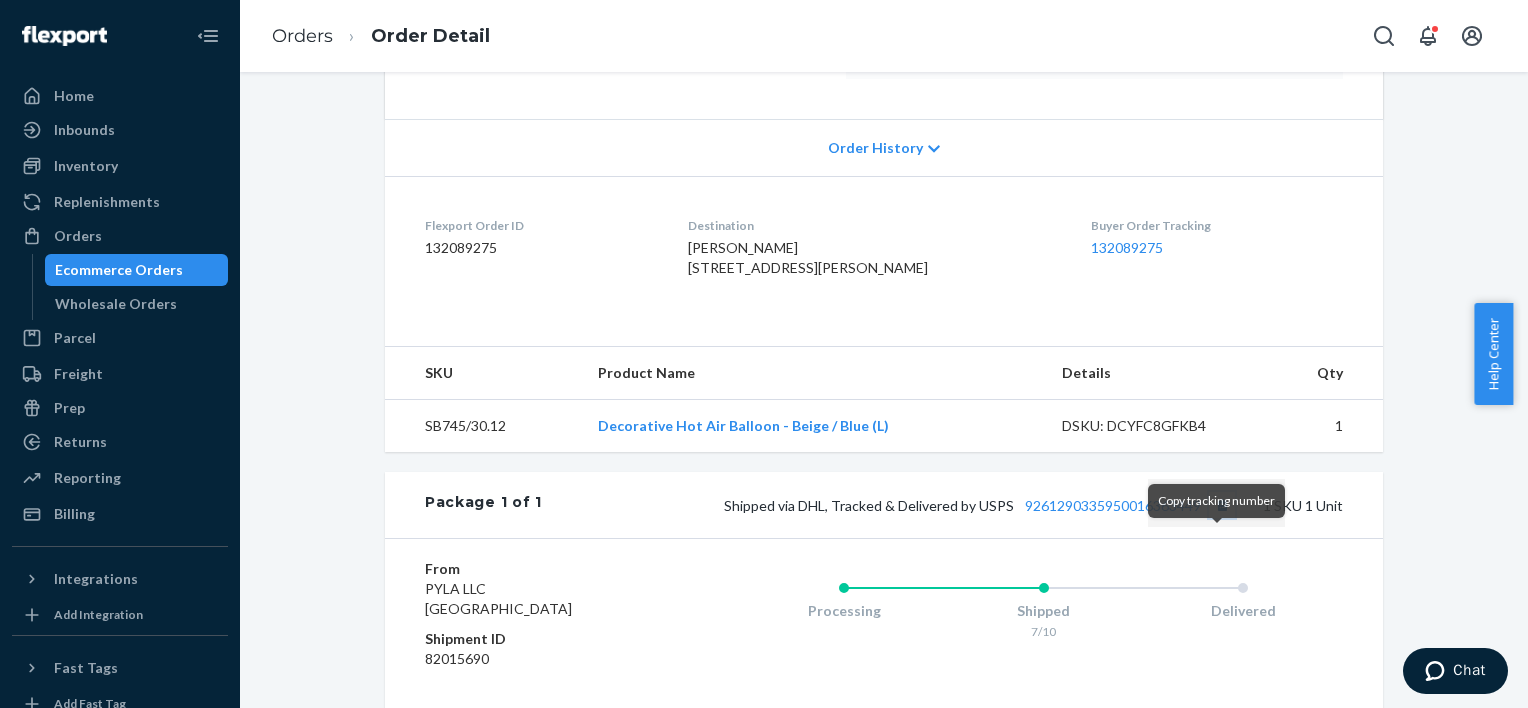 click at bounding box center (1222, 505) 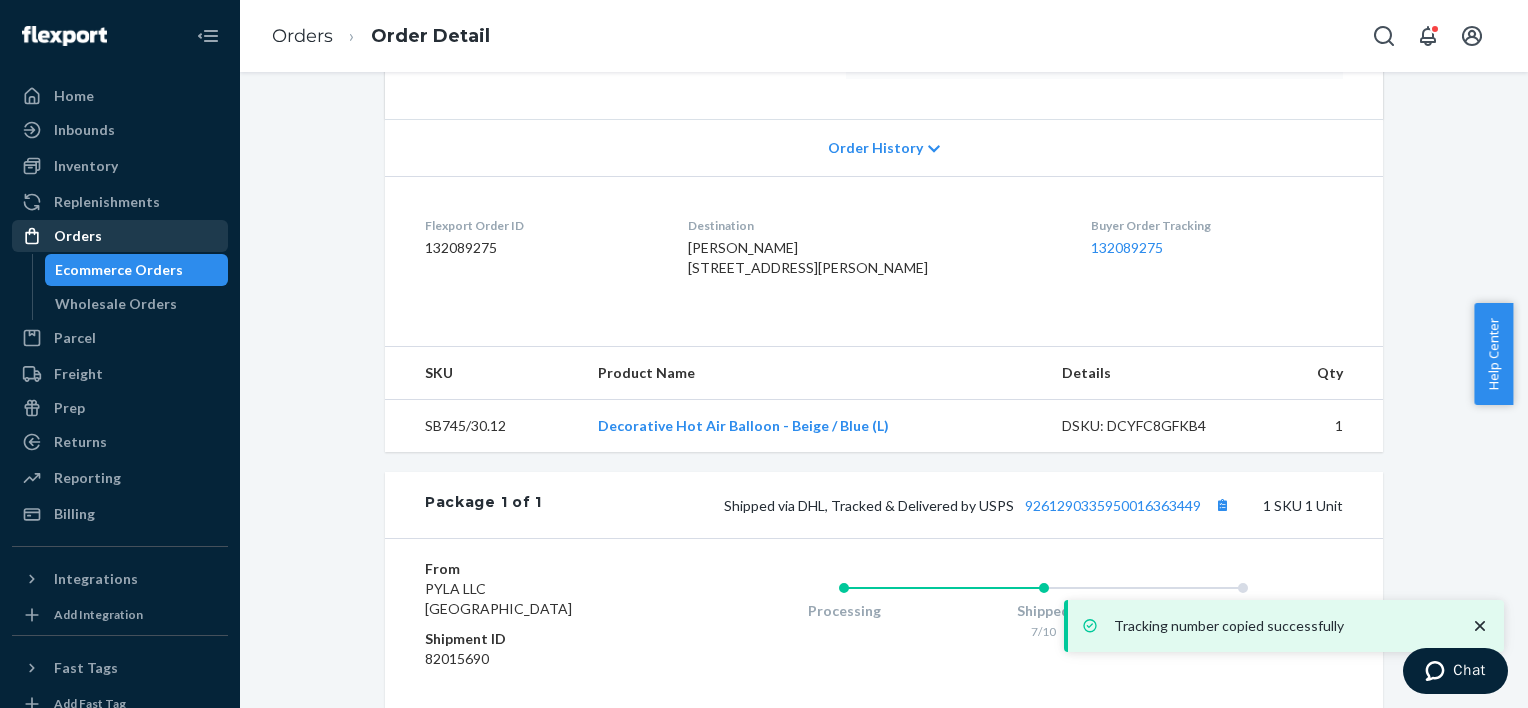 click on "Orders" at bounding box center [120, 236] 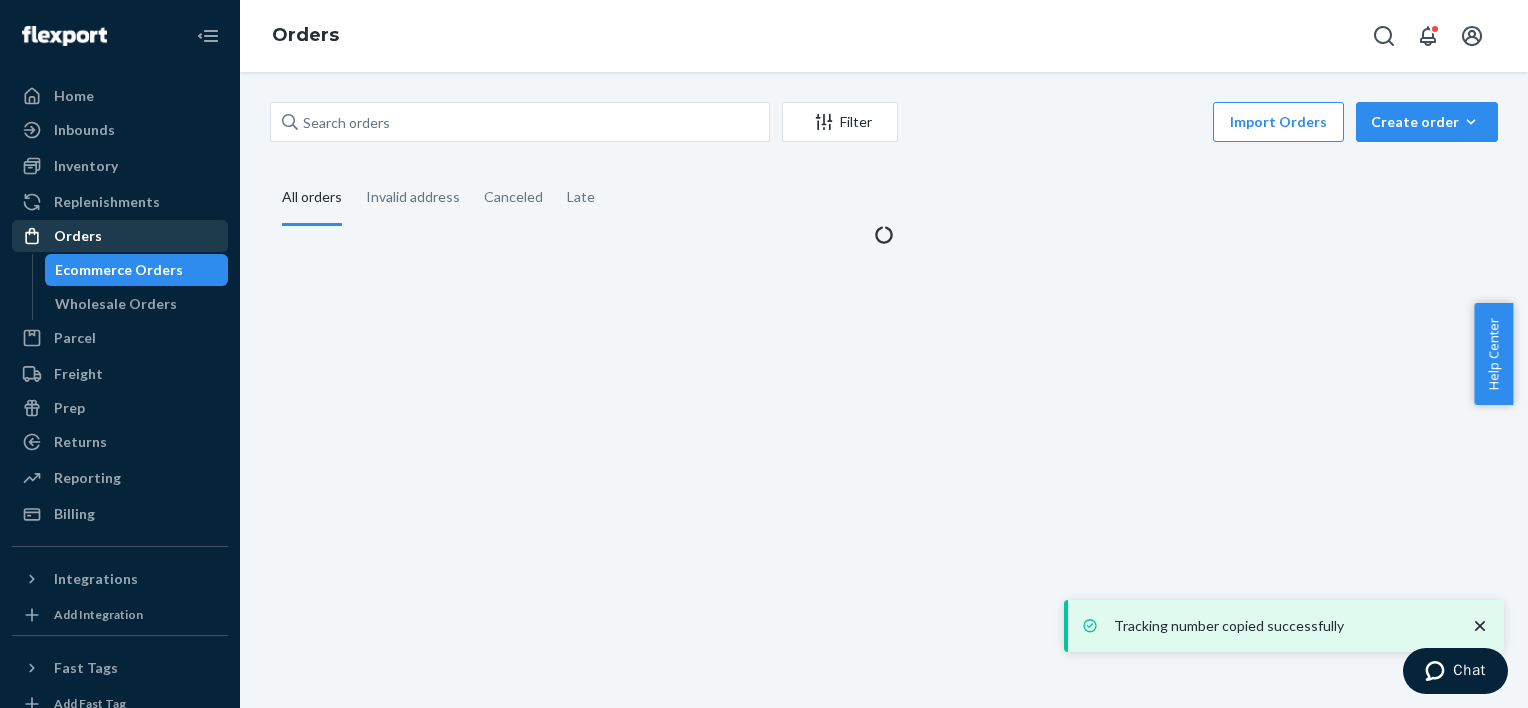 scroll, scrollTop: 0, scrollLeft: 0, axis: both 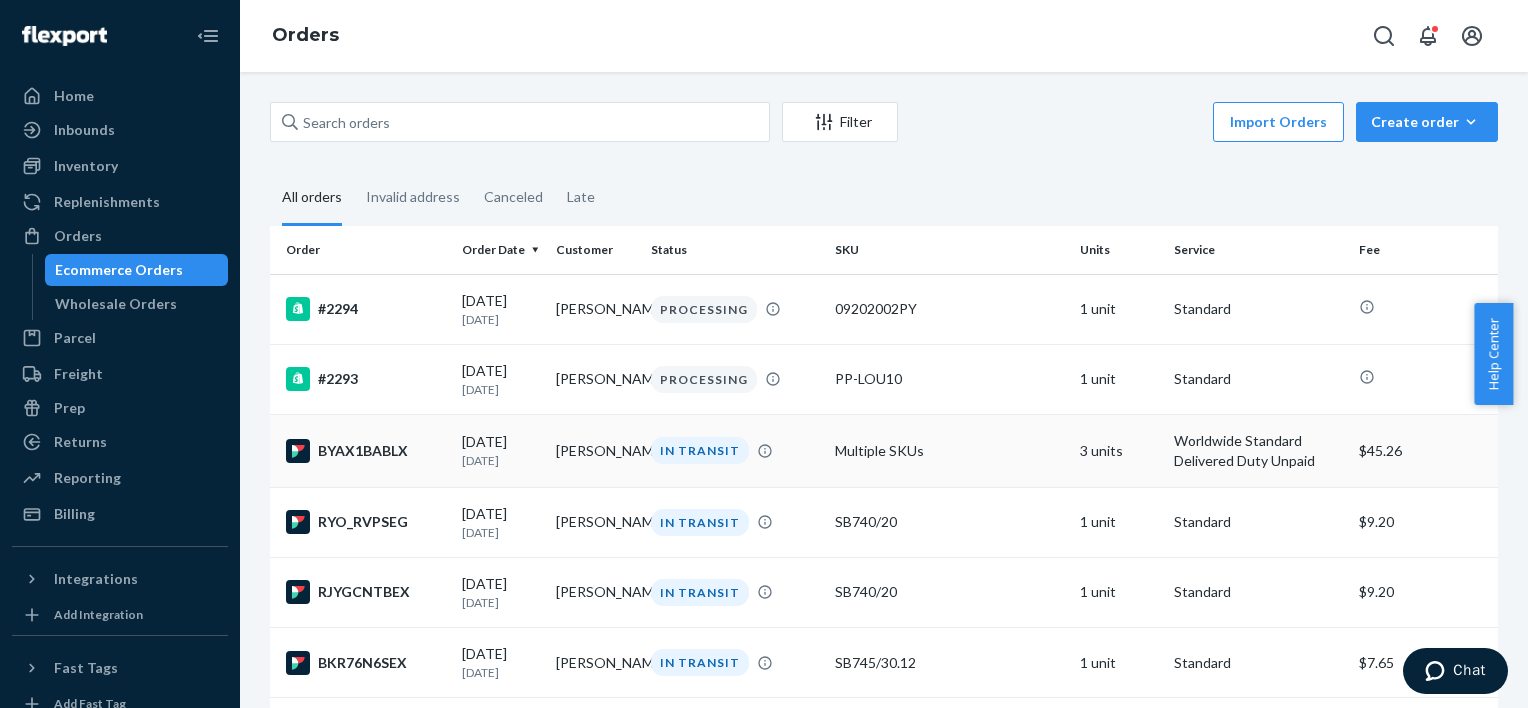 click on "[DATE] [DATE]" at bounding box center (501, 450) 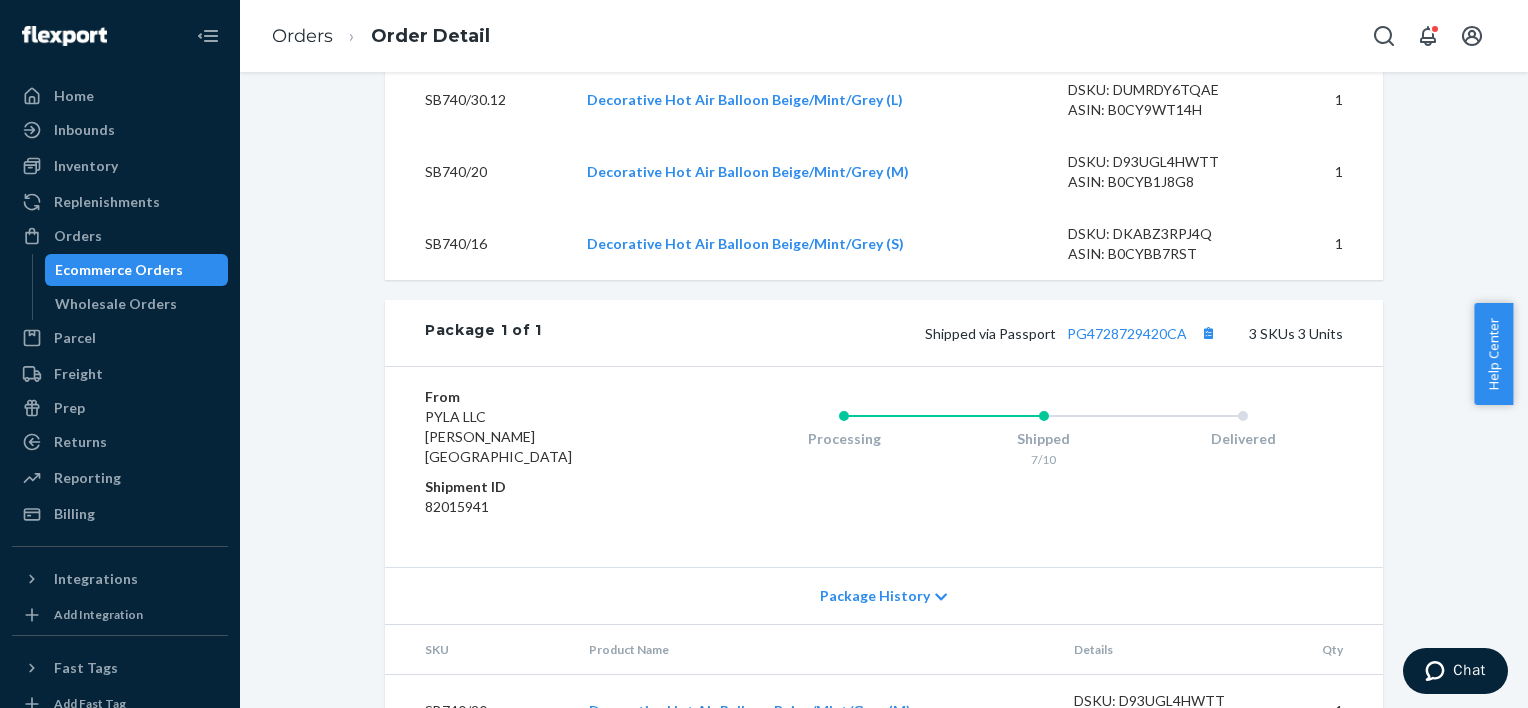 scroll, scrollTop: 724, scrollLeft: 0, axis: vertical 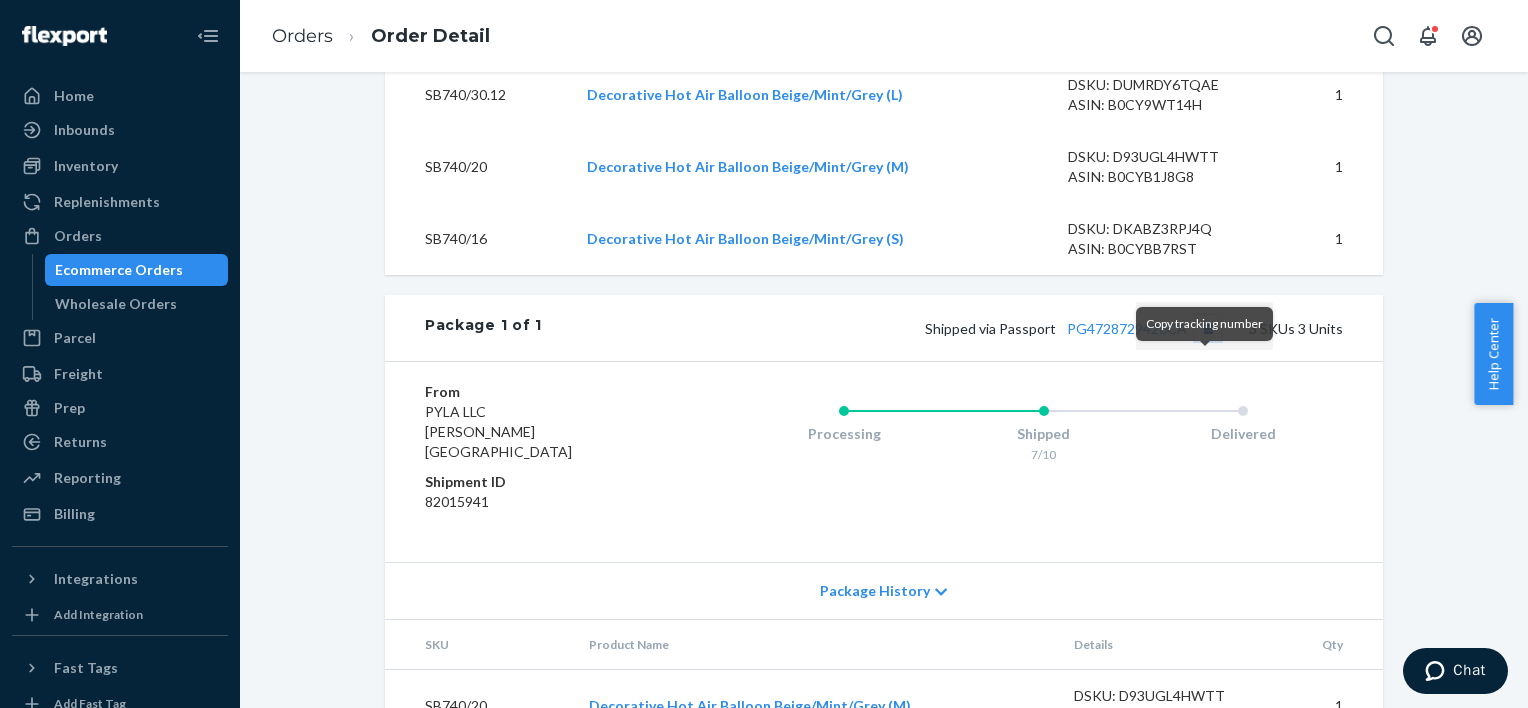 click at bounding box center (1208, 328) 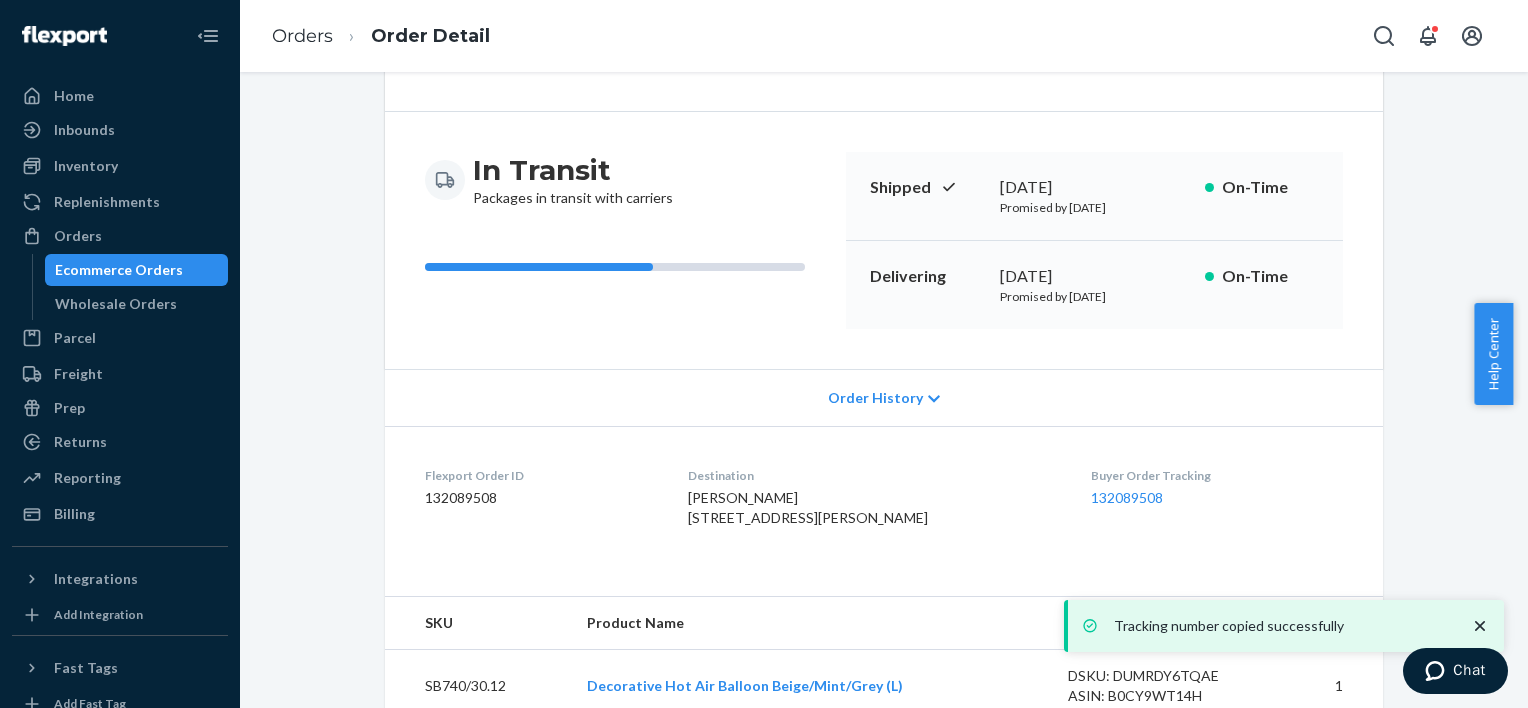 scroll, scrollTop: 134, scrollLeft: 0, axis: vertical 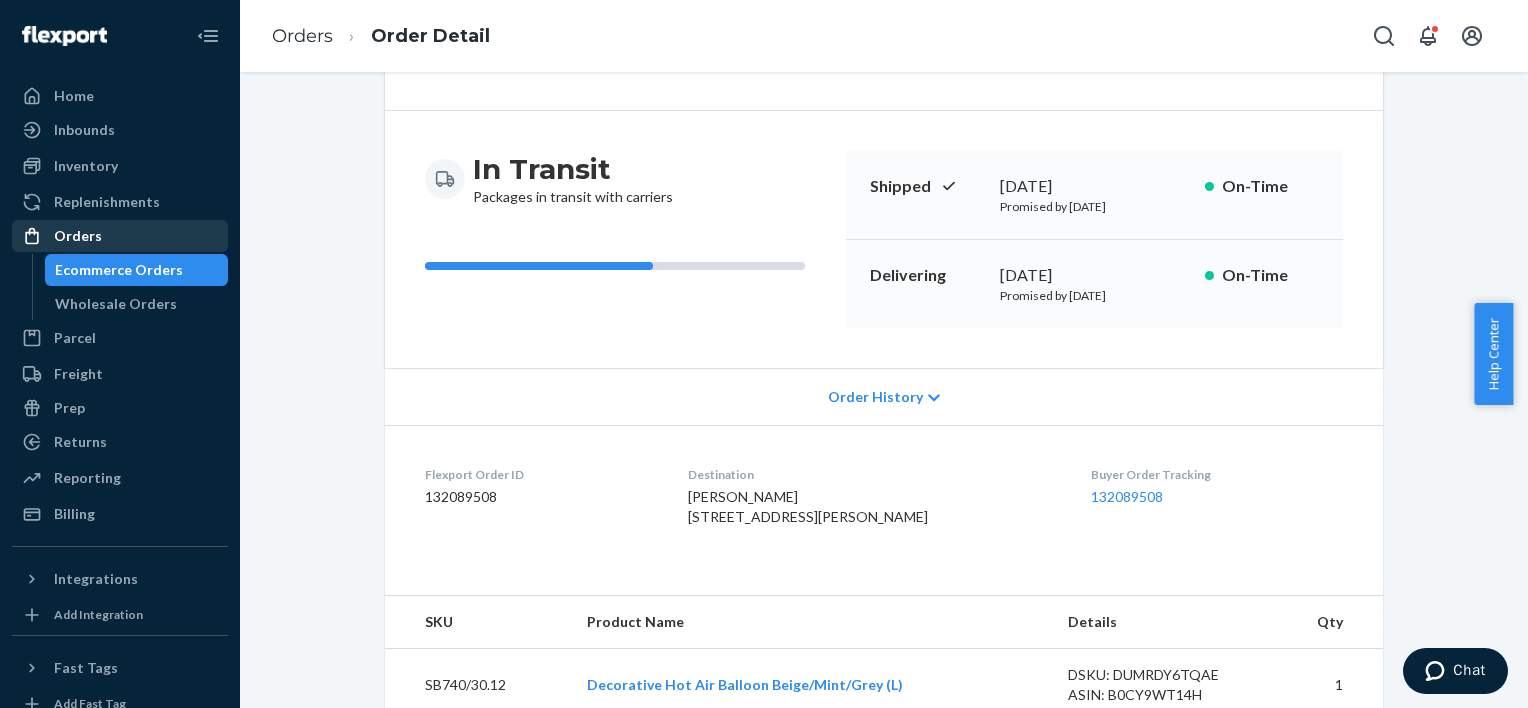 click on "Orders" at bounding box center (120, 236) 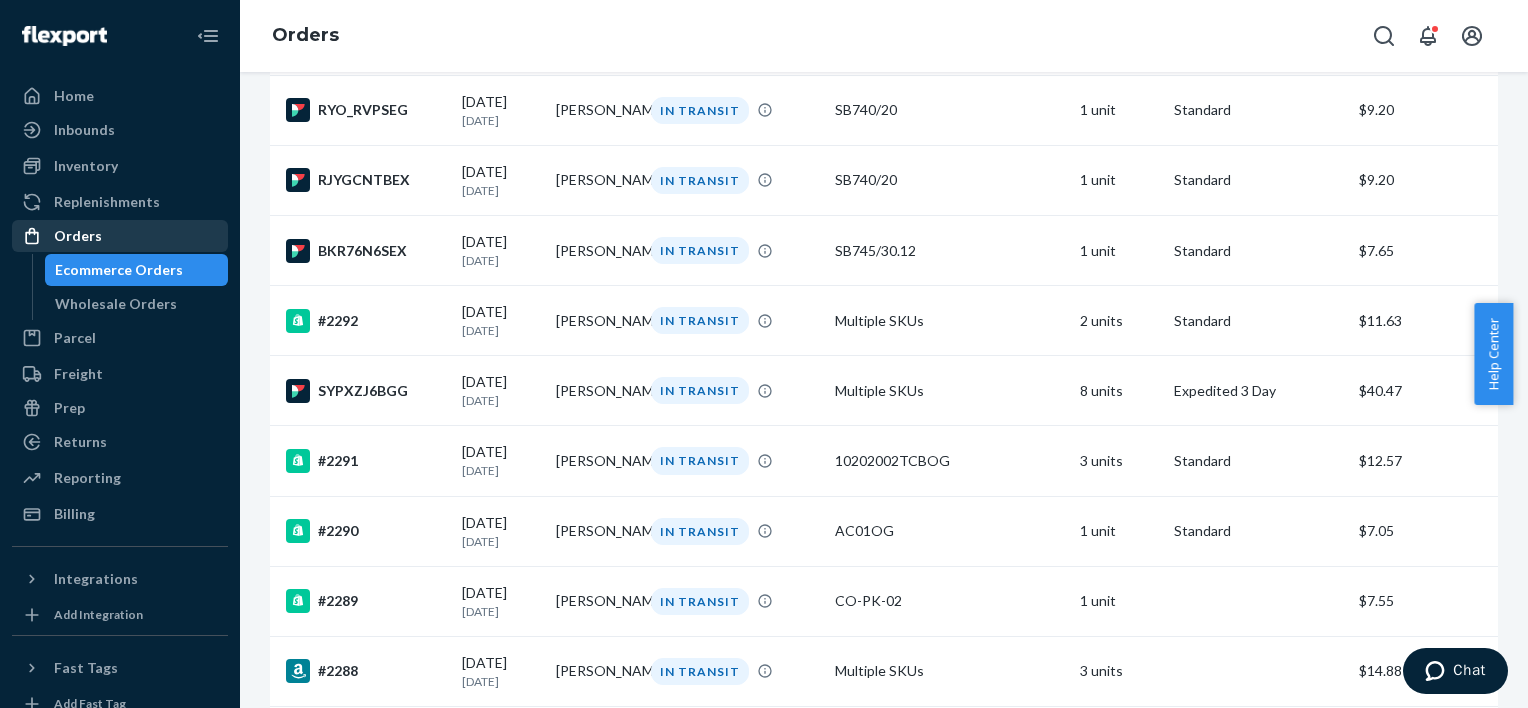 scroll, scrollTop: 421, scrollLeft: 0, axis: vertical 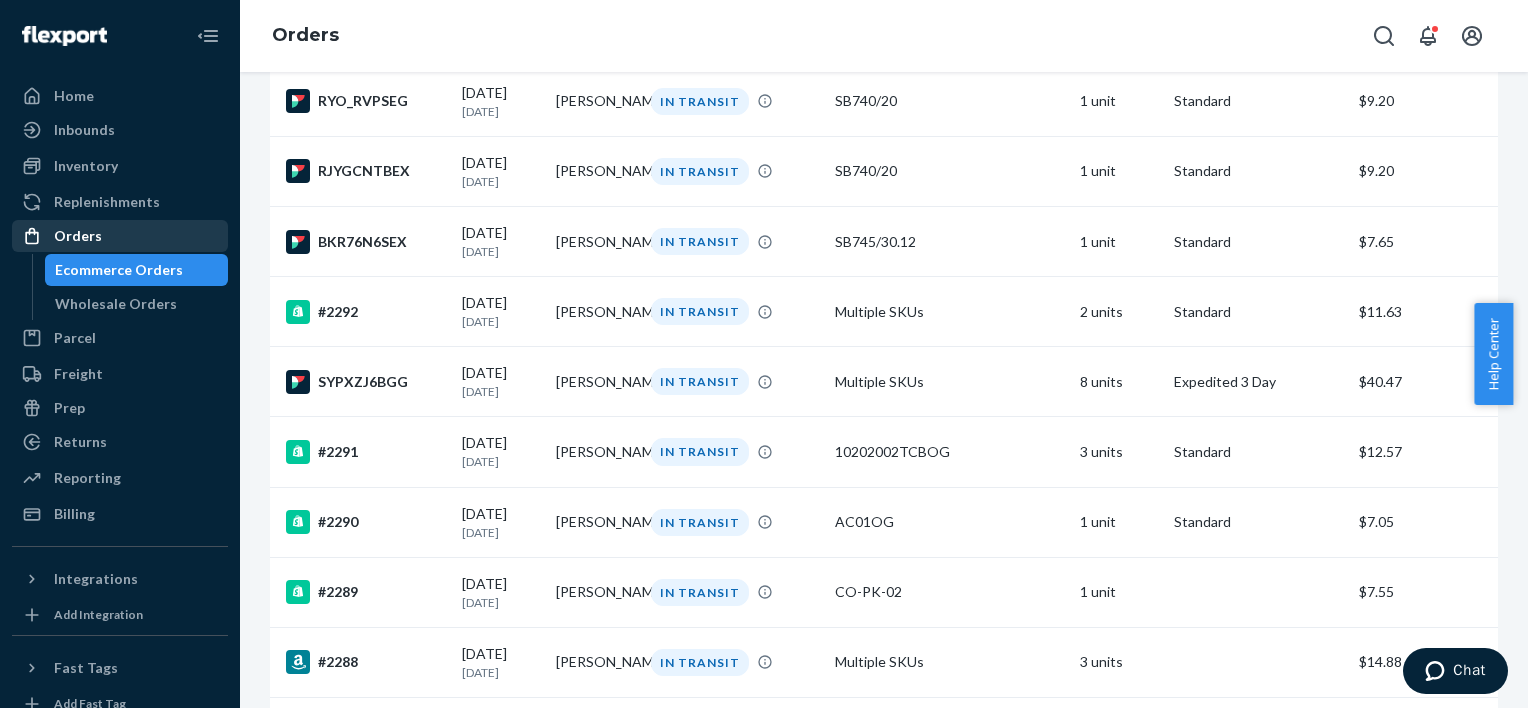 click on "Orders" at bounding box center [120, 236] 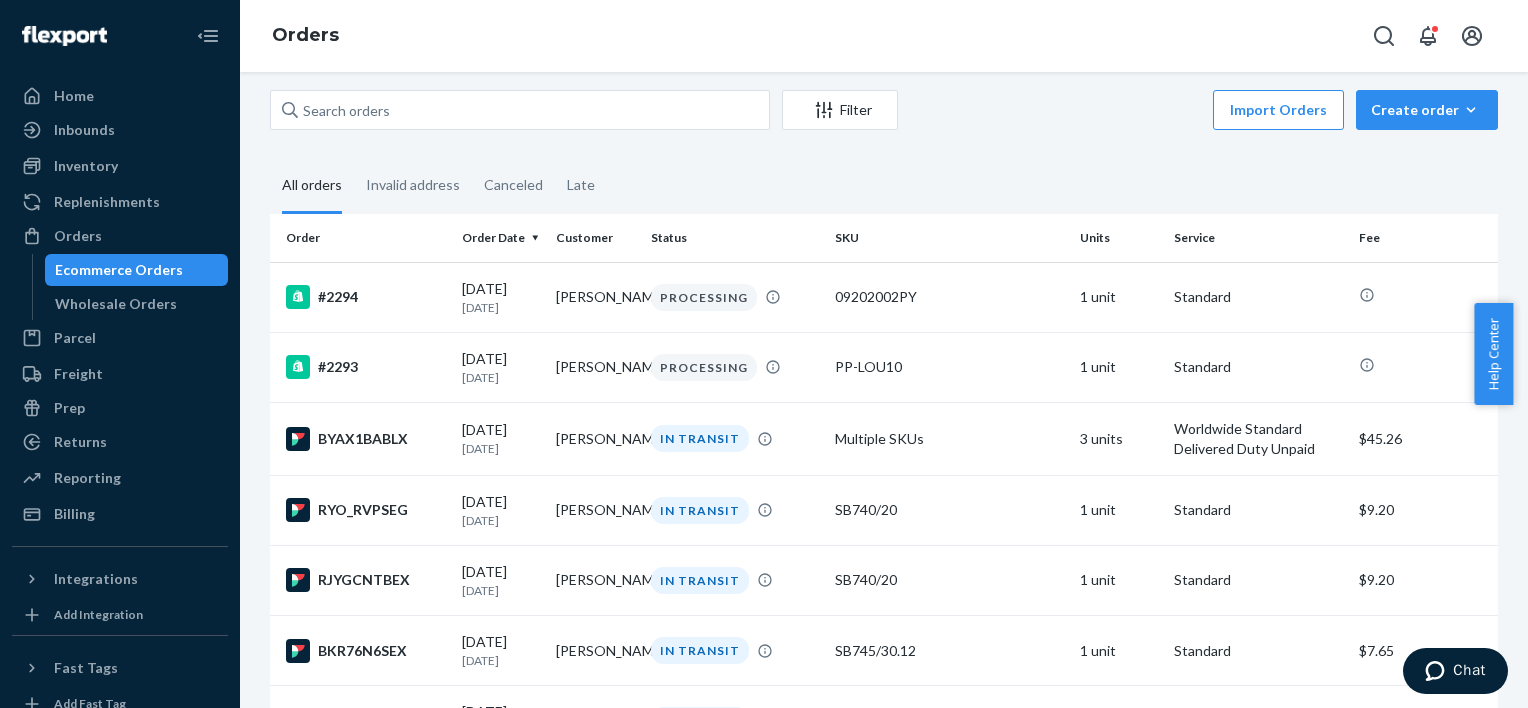 scroll, scrollTop: 0, scrollLeft: 0, axis: both 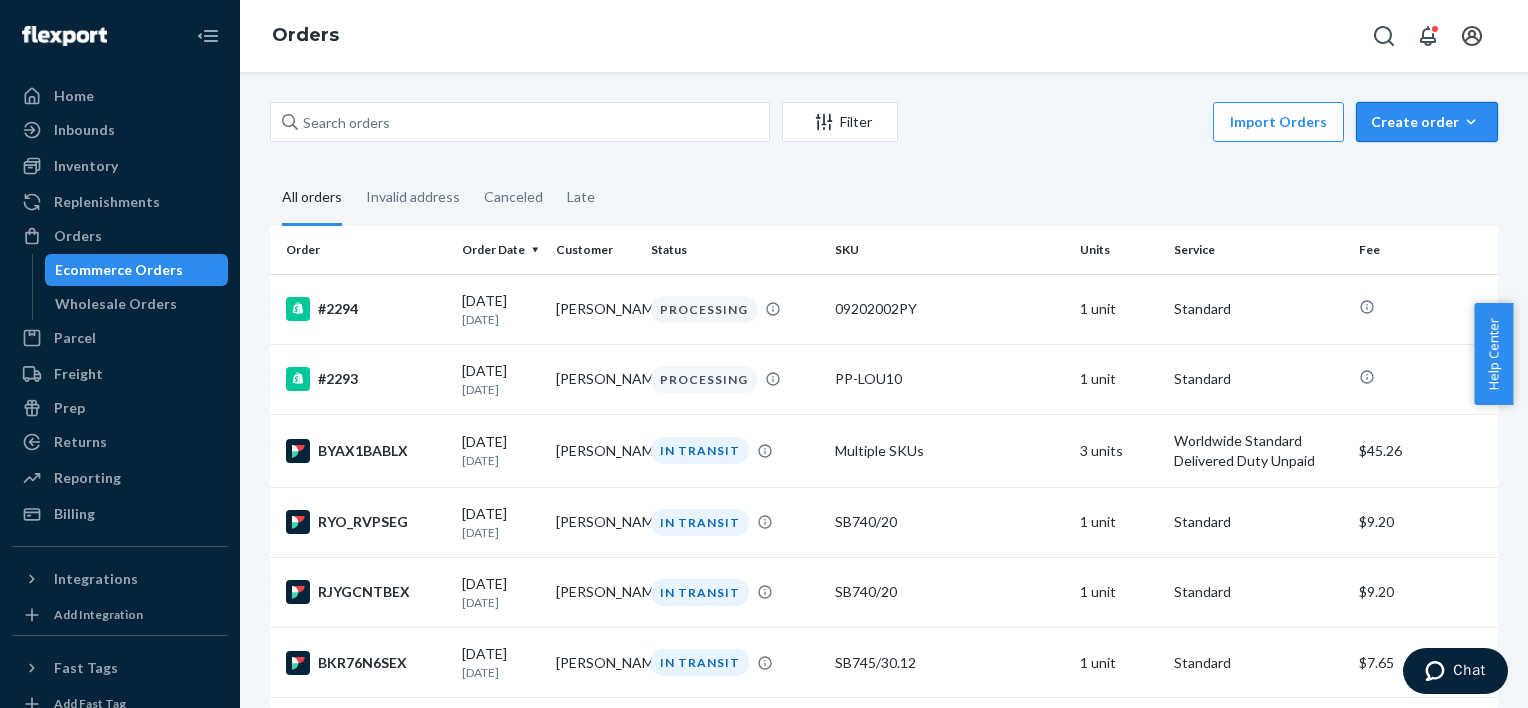 click 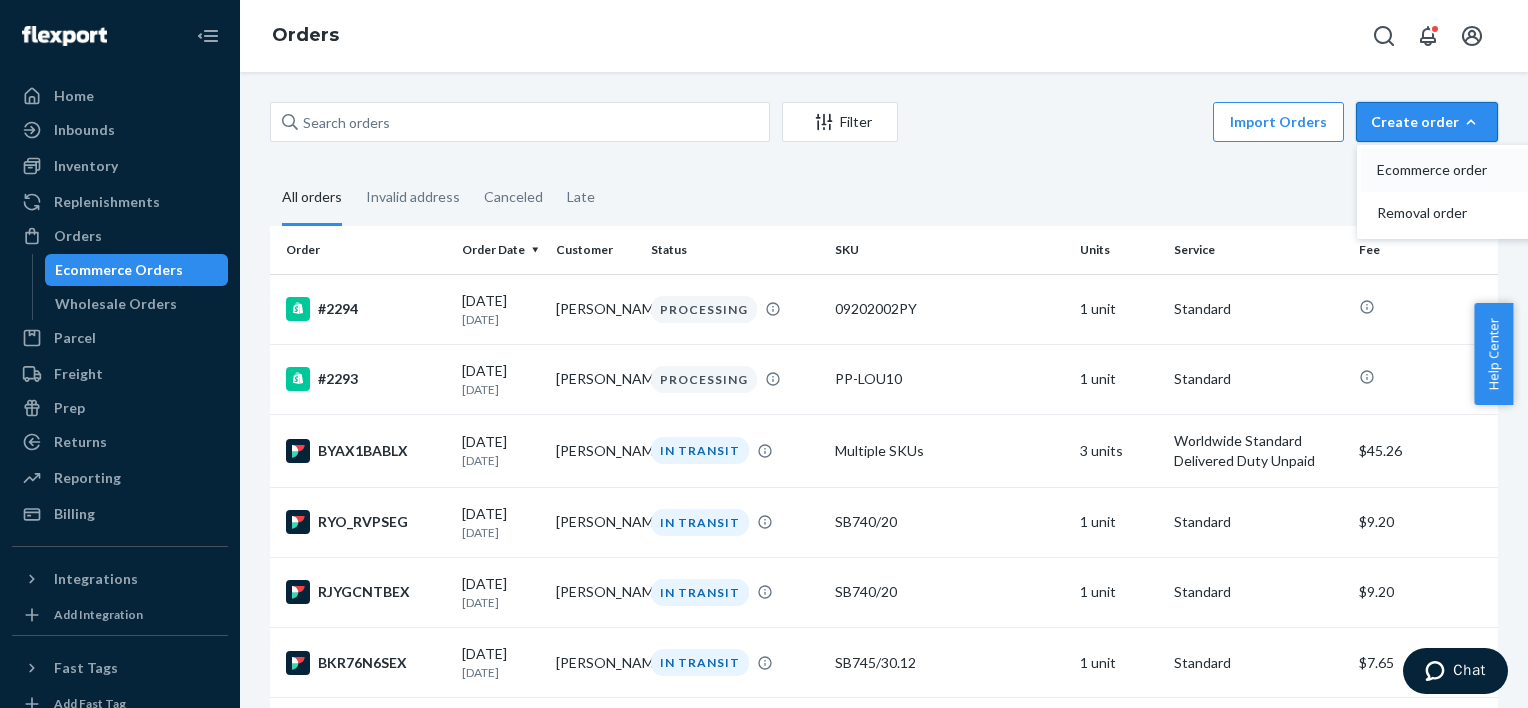 click on "Ecommerce order" at bounding box center [1457, 170] 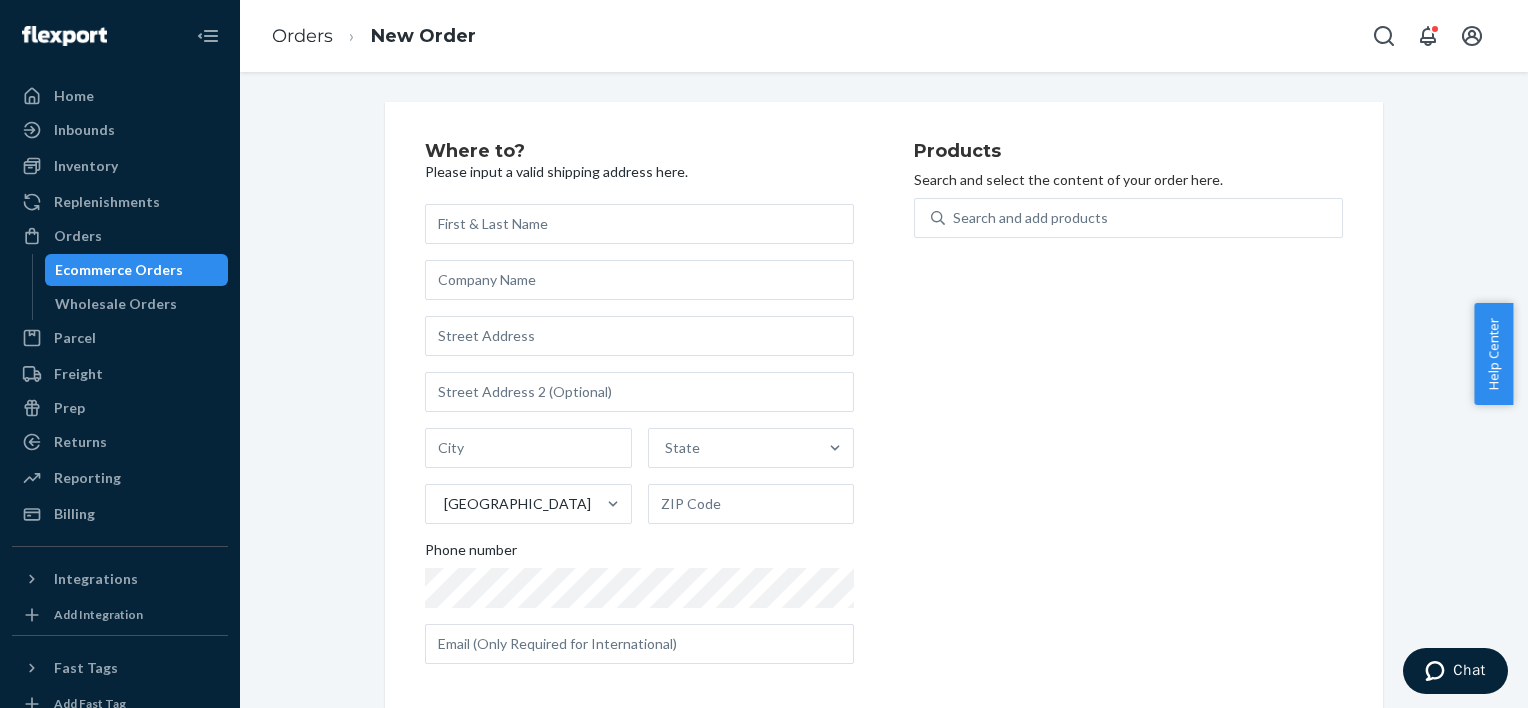 click at bounding box center (639, 224) 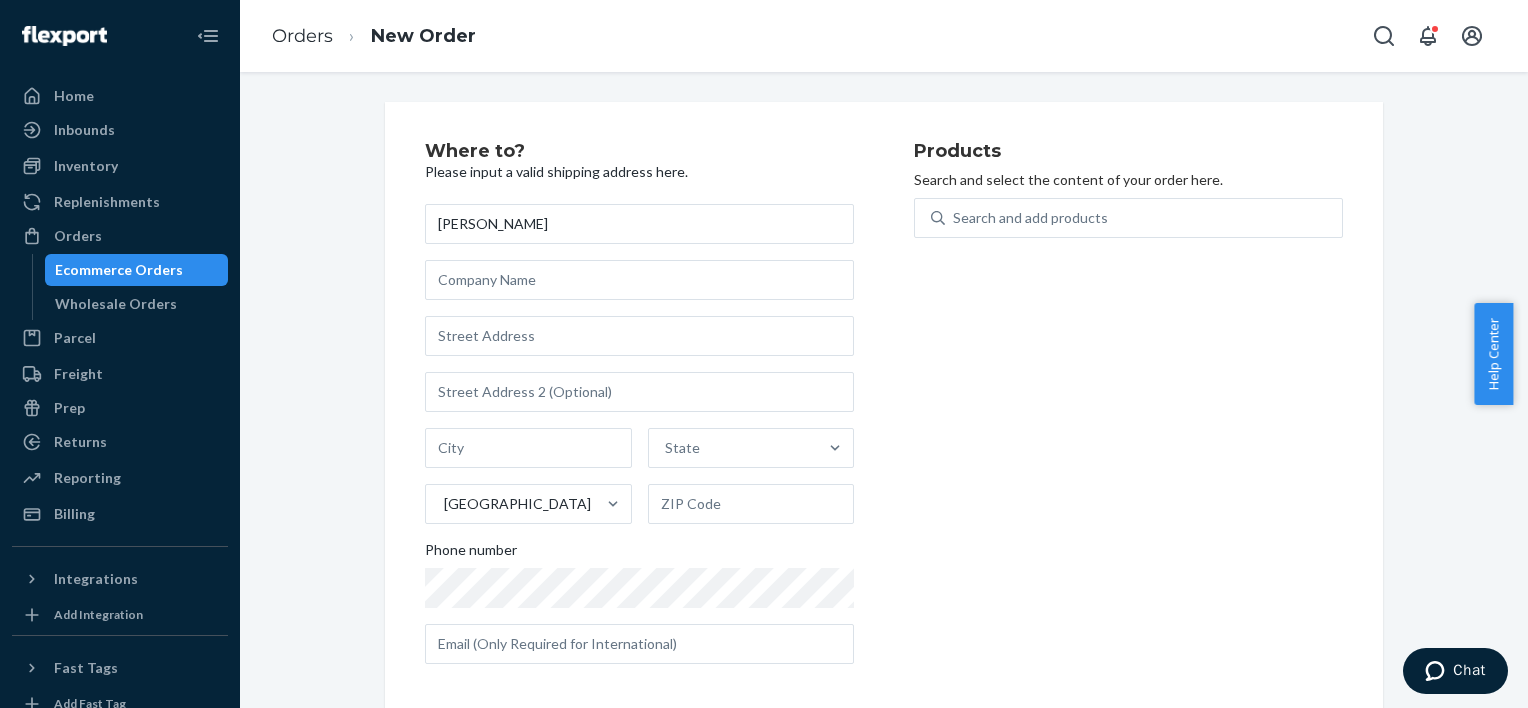 type on "[PERSON_NAME]" 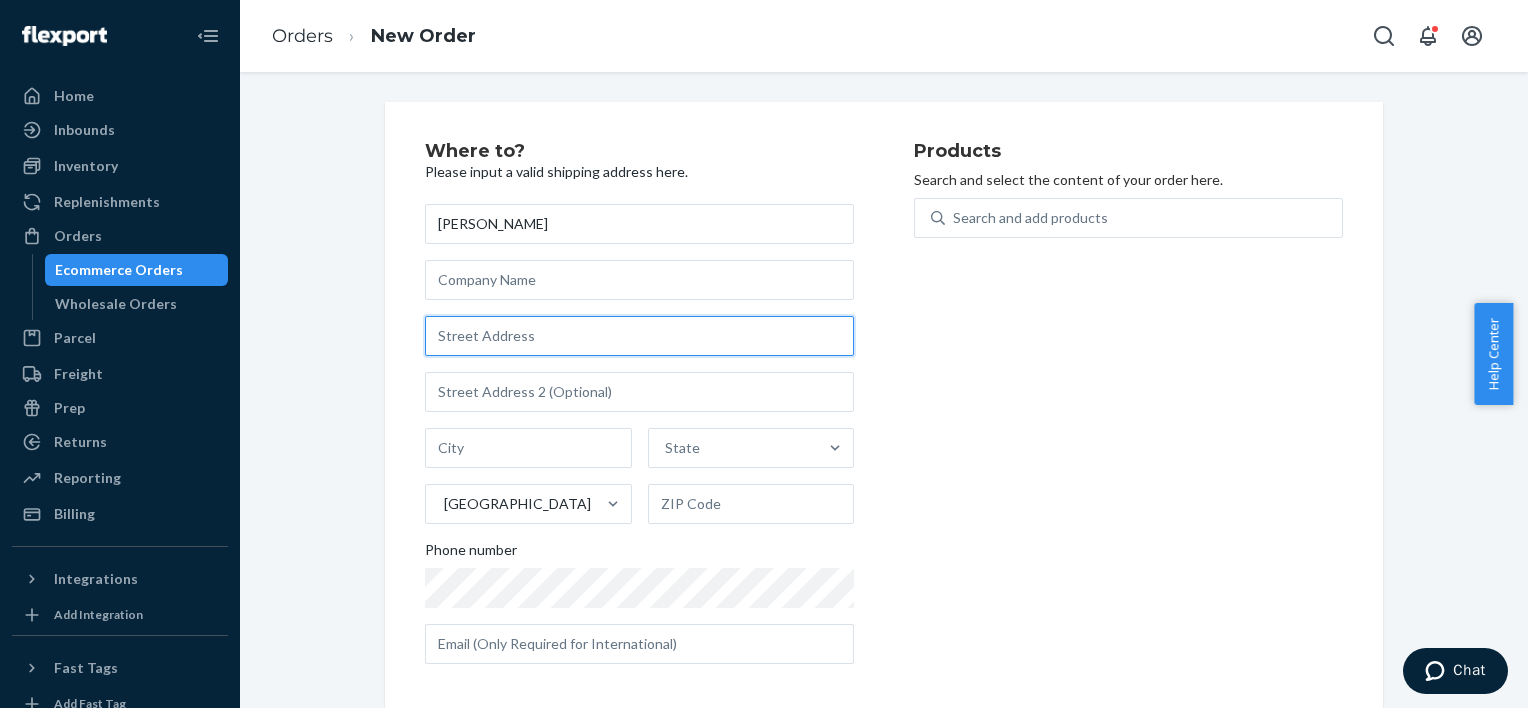 click at bounding box center (639, 336) 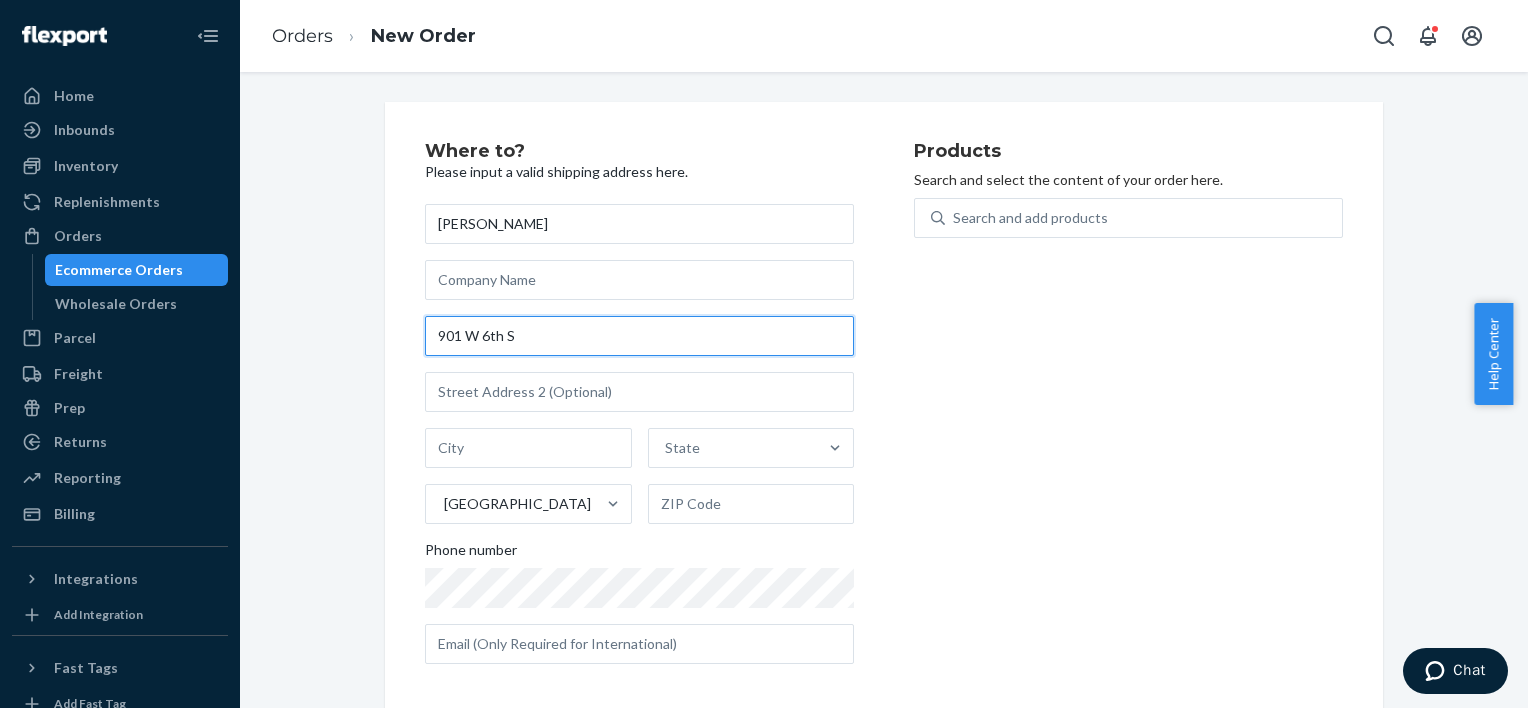 click on "901 W 6th S" at bounding box center [639, 336] 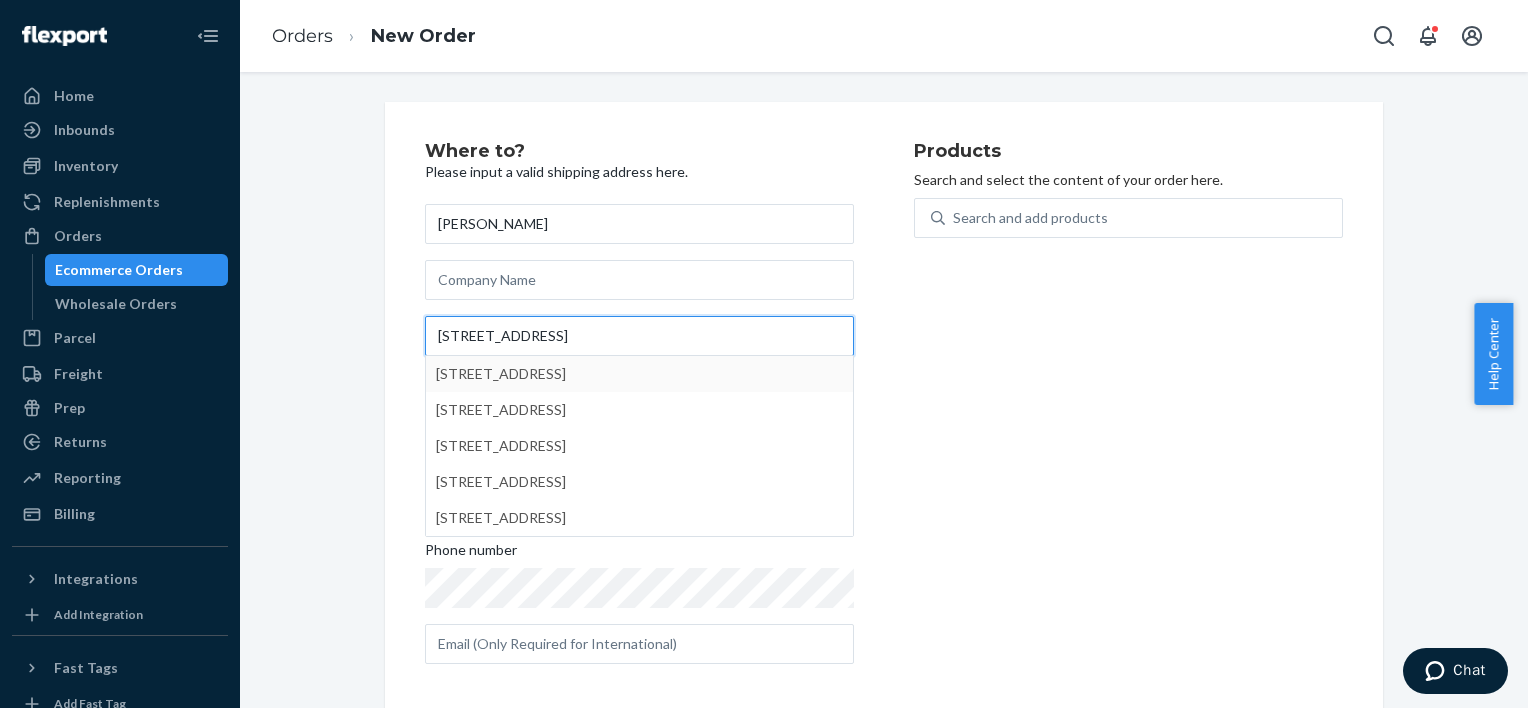 type on "[STREET_ADDRESS]" 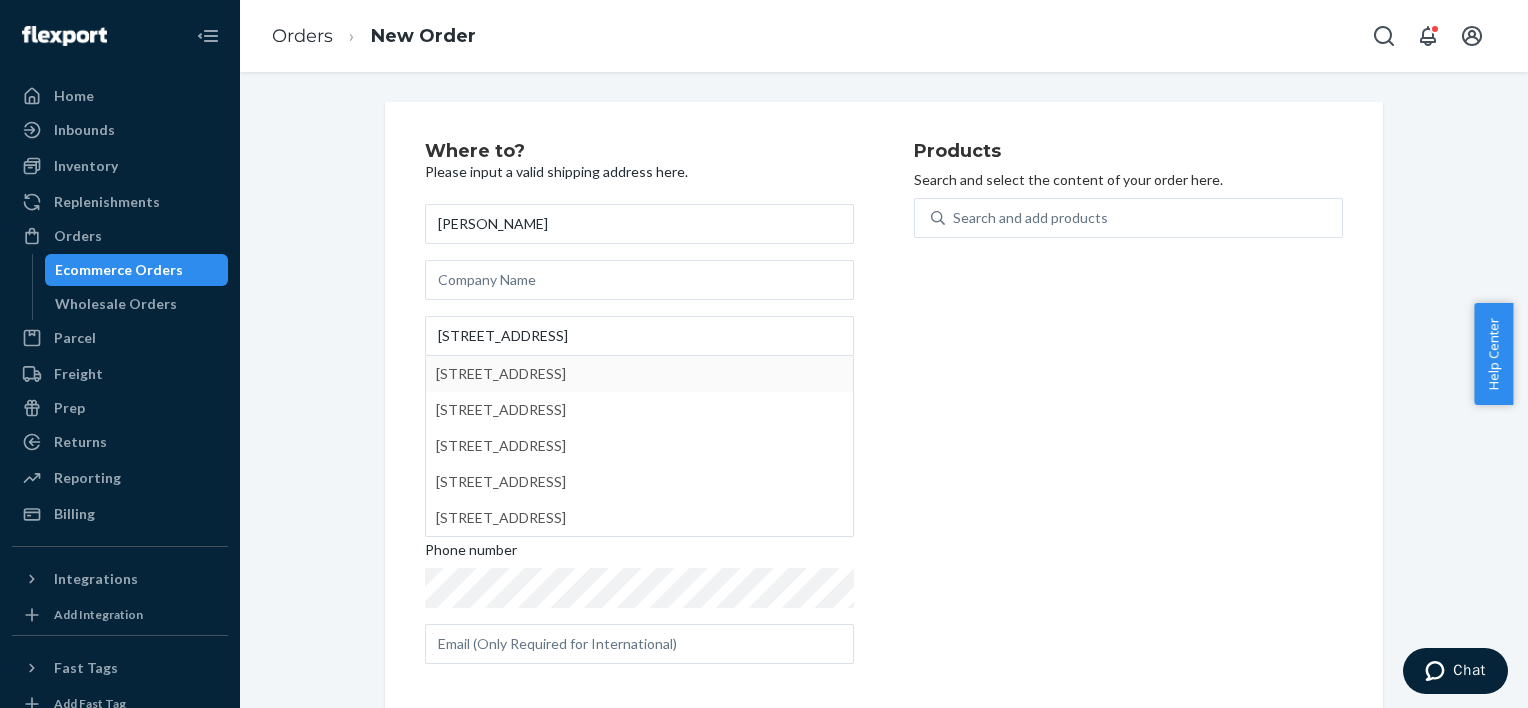 click on "Products Search and select the content of your order here. Search and add products" at bounding box center [1128, 411] 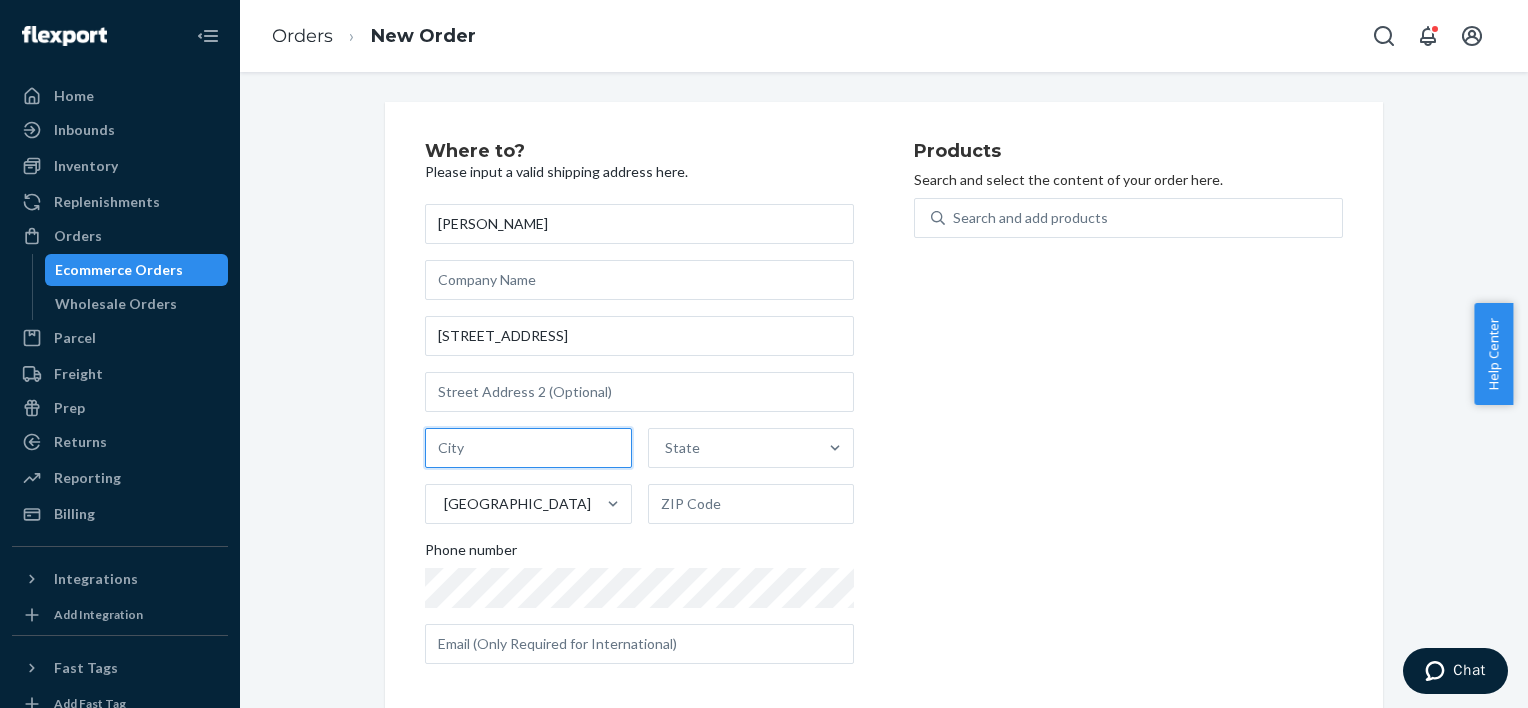 click at bounding box center [528, 448] 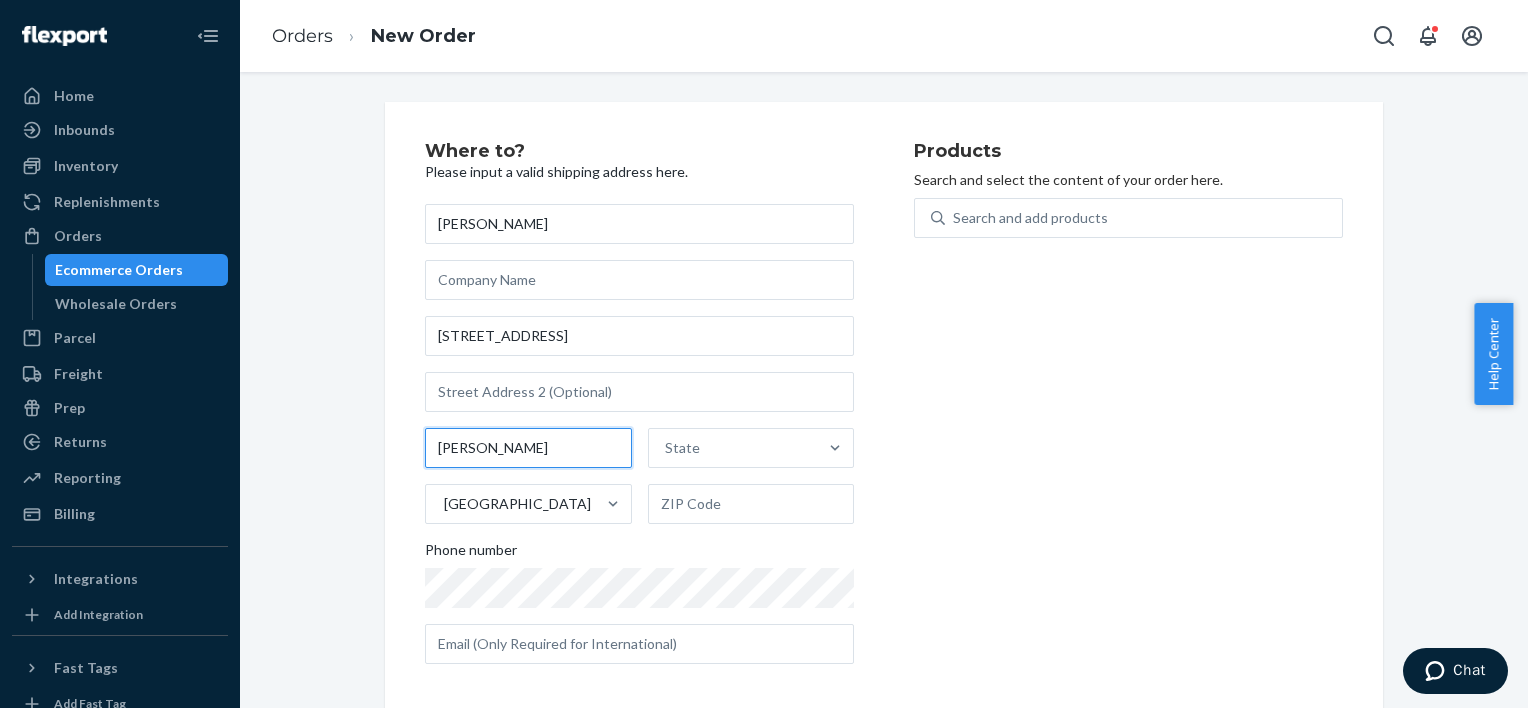 type on "[PERSON_NAME]" 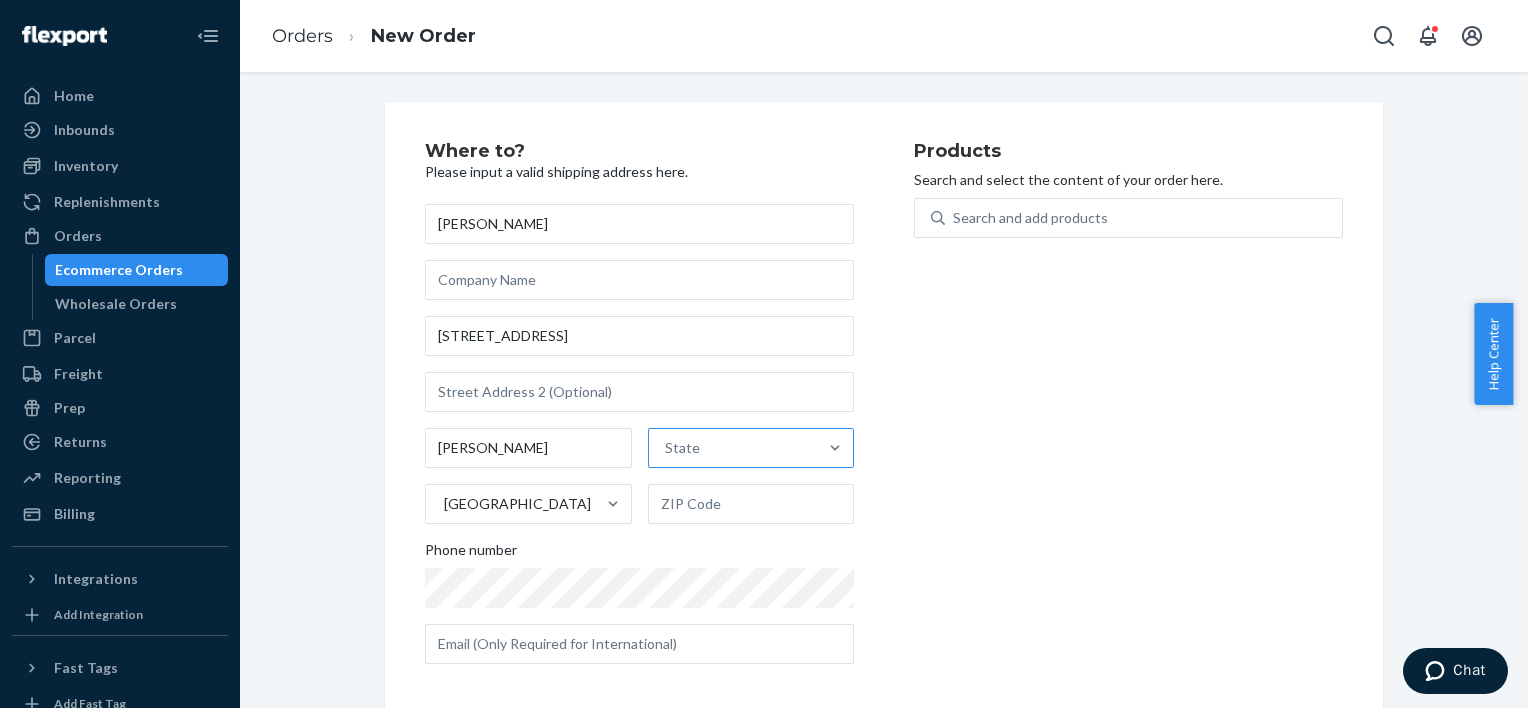 click on "State" at bounding box center (733, 448) 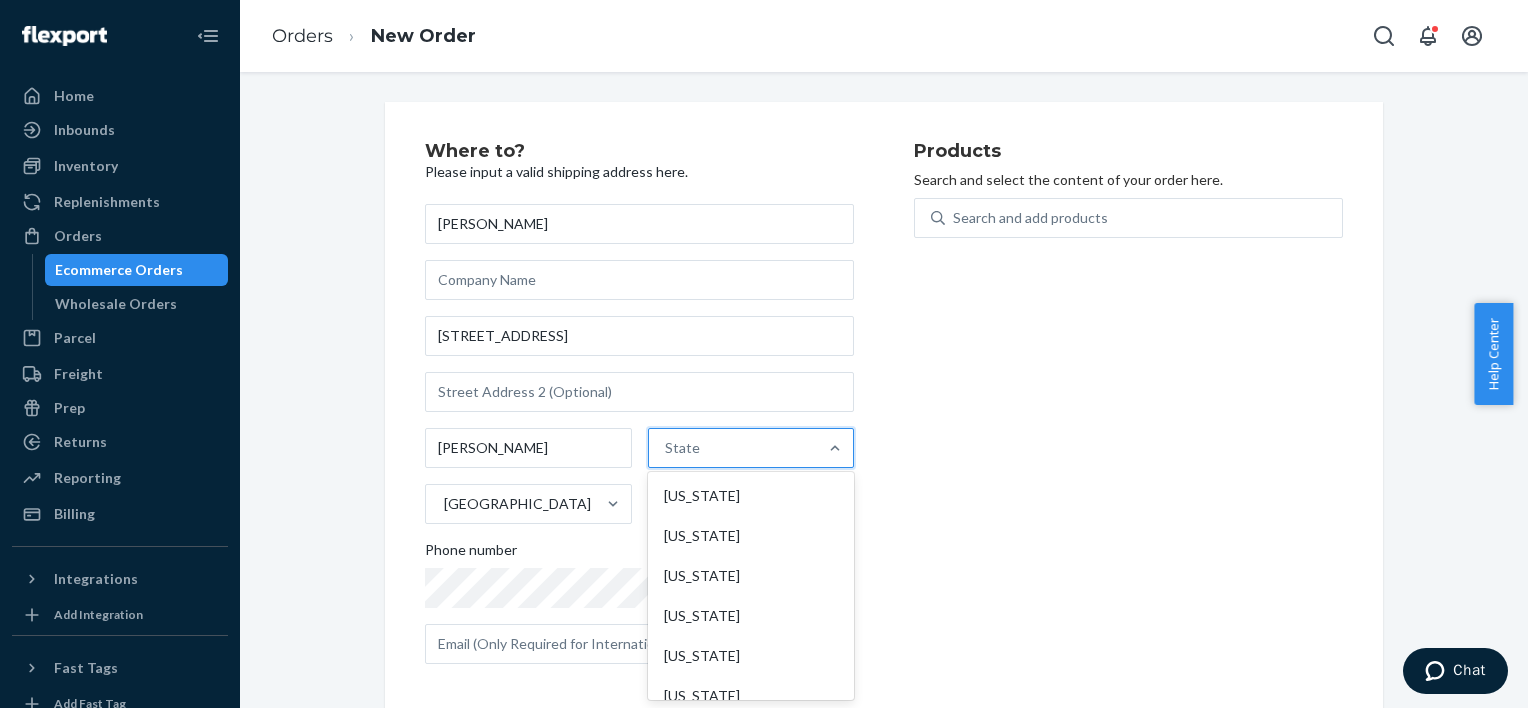 click on "Products Search and select the content of your order here. Search and add products" at bounding box center (1128, 411) 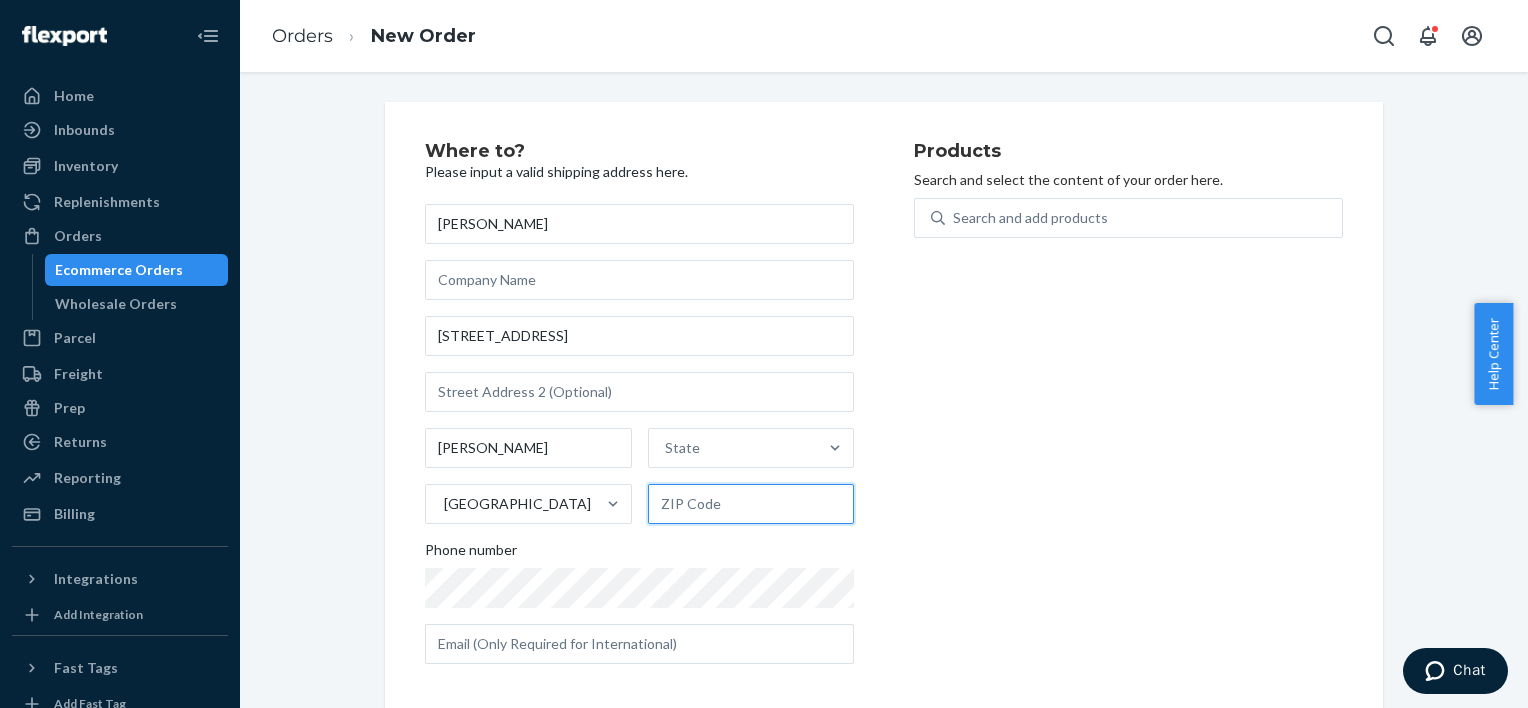 click at bounding box center [751, 504] 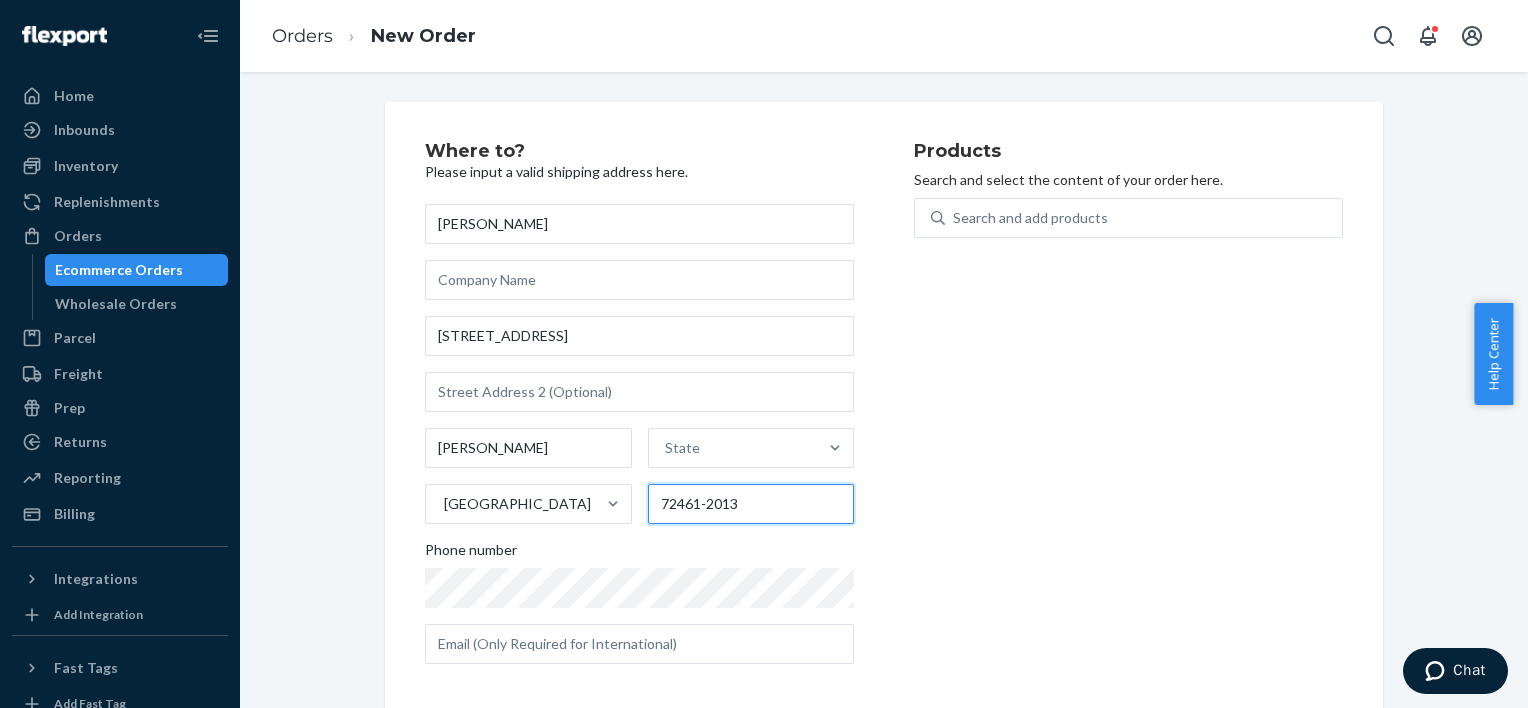 type on "72461-2013" 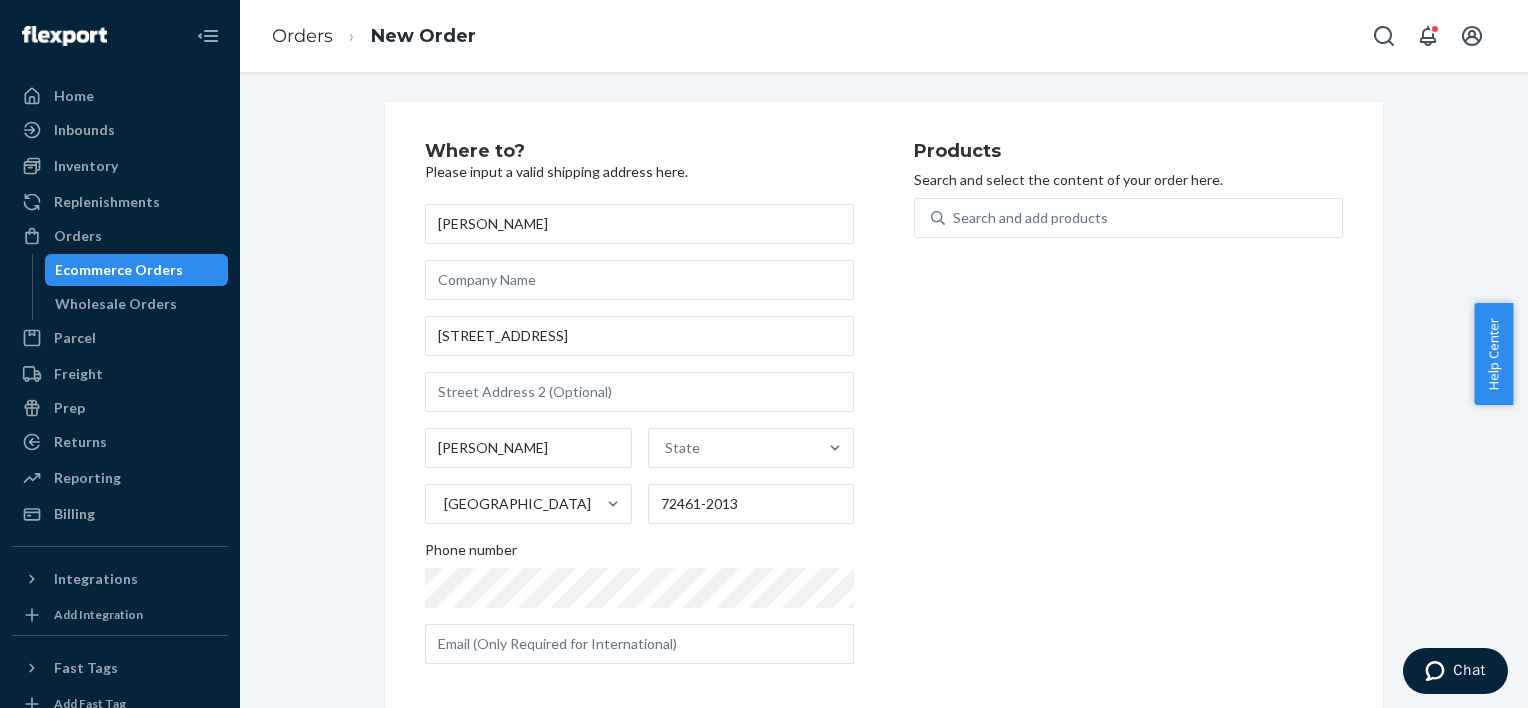 click on "Products Search and select the content of your order here. Search and add products" at bounding box center [1128, 411] 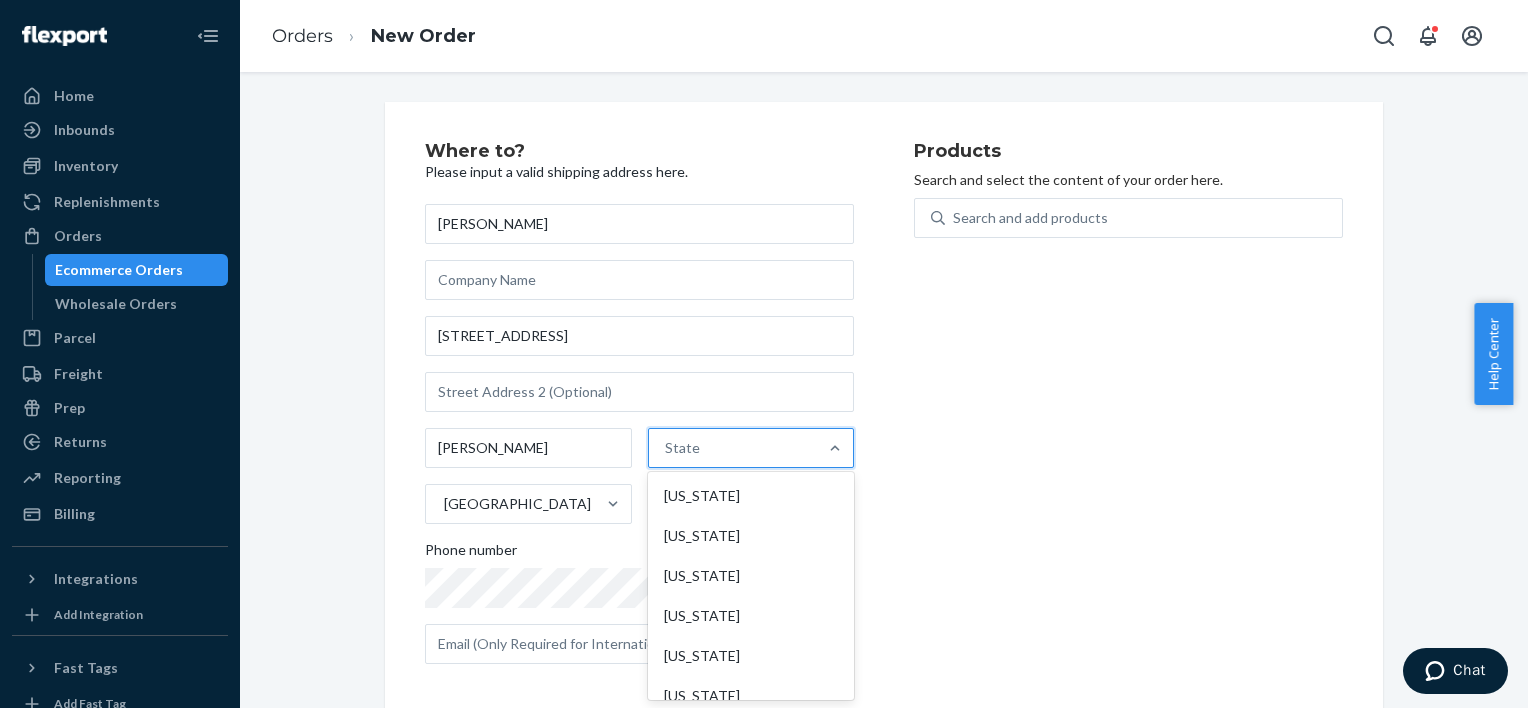 click on "State" at bounding box center [733, 448] 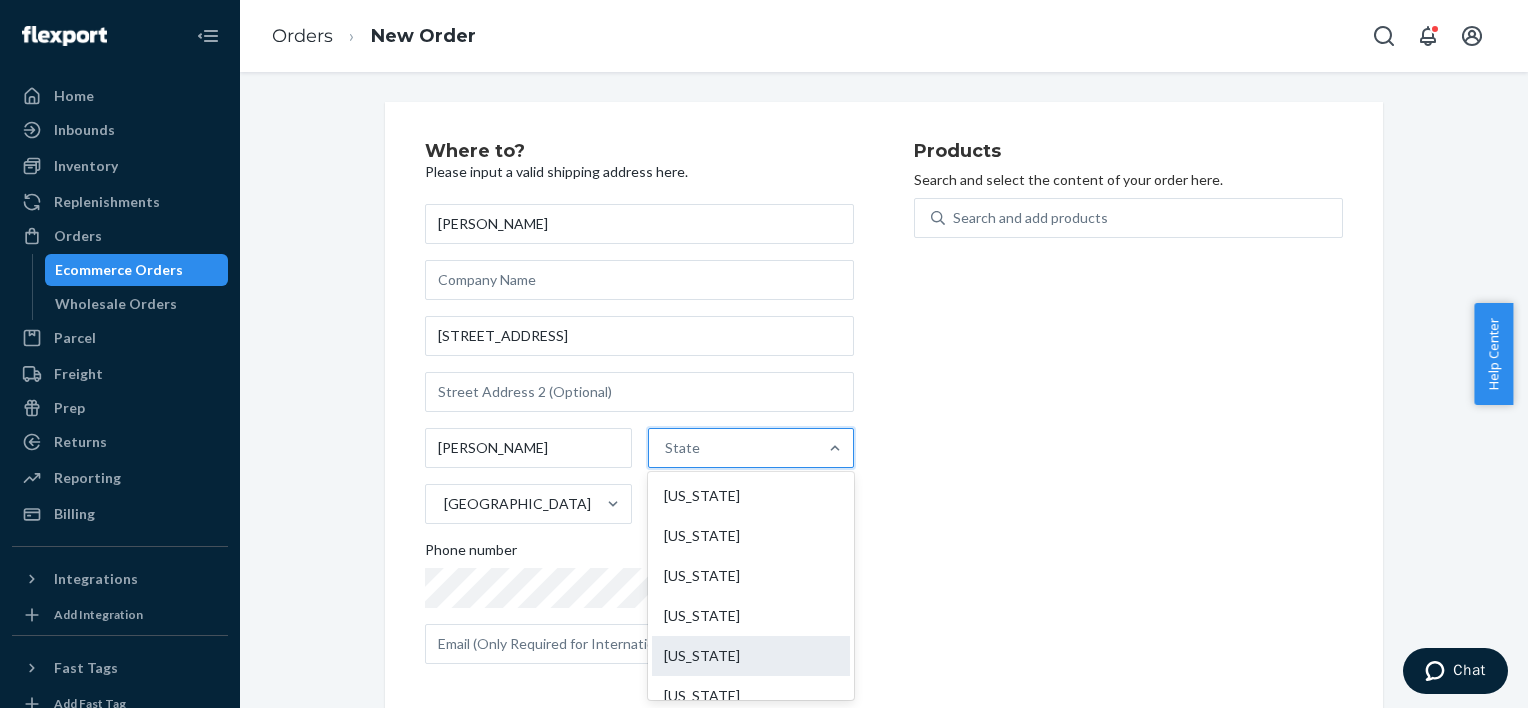 click on "[US_STATE]" at bounding box center (751, 656) 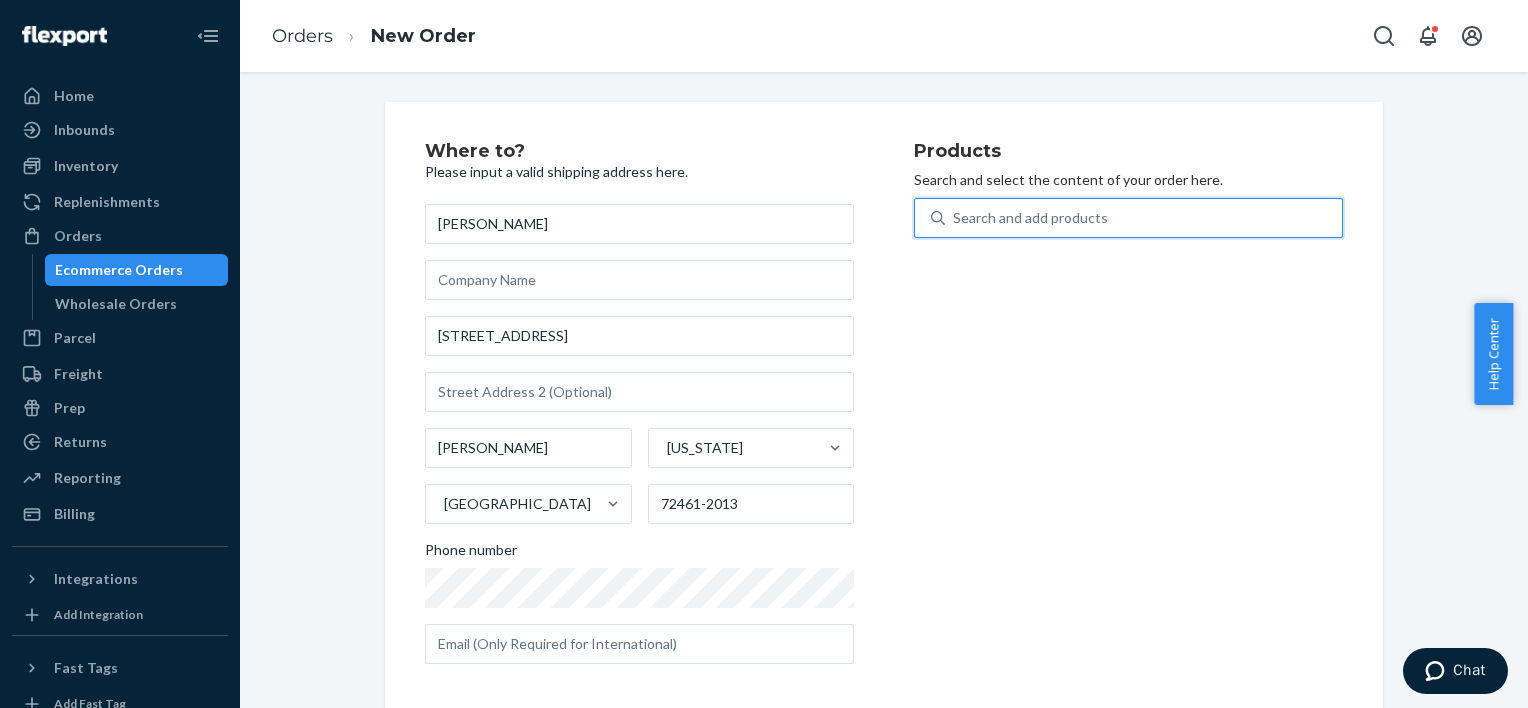 click on "Search and add products" at bounding box center (1030, 218) 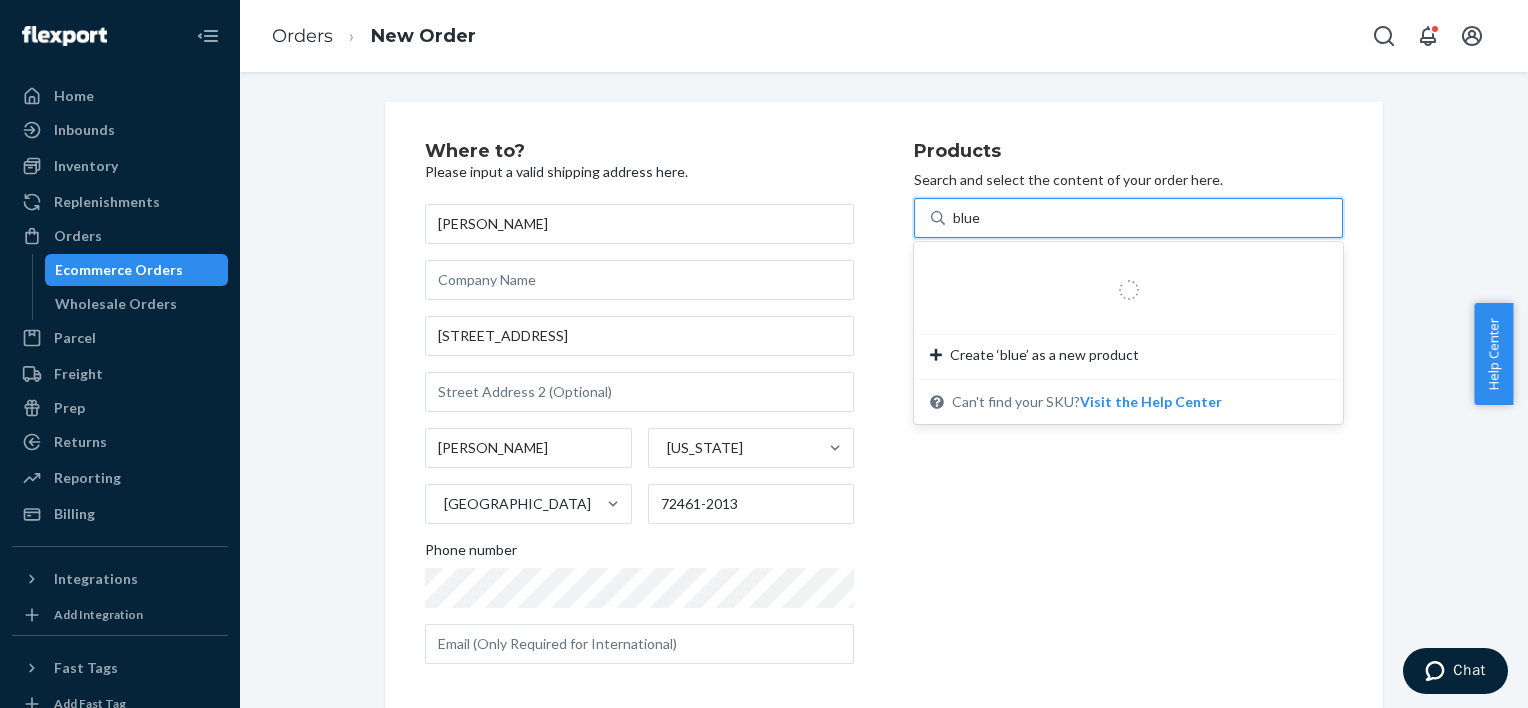 type on "blue" 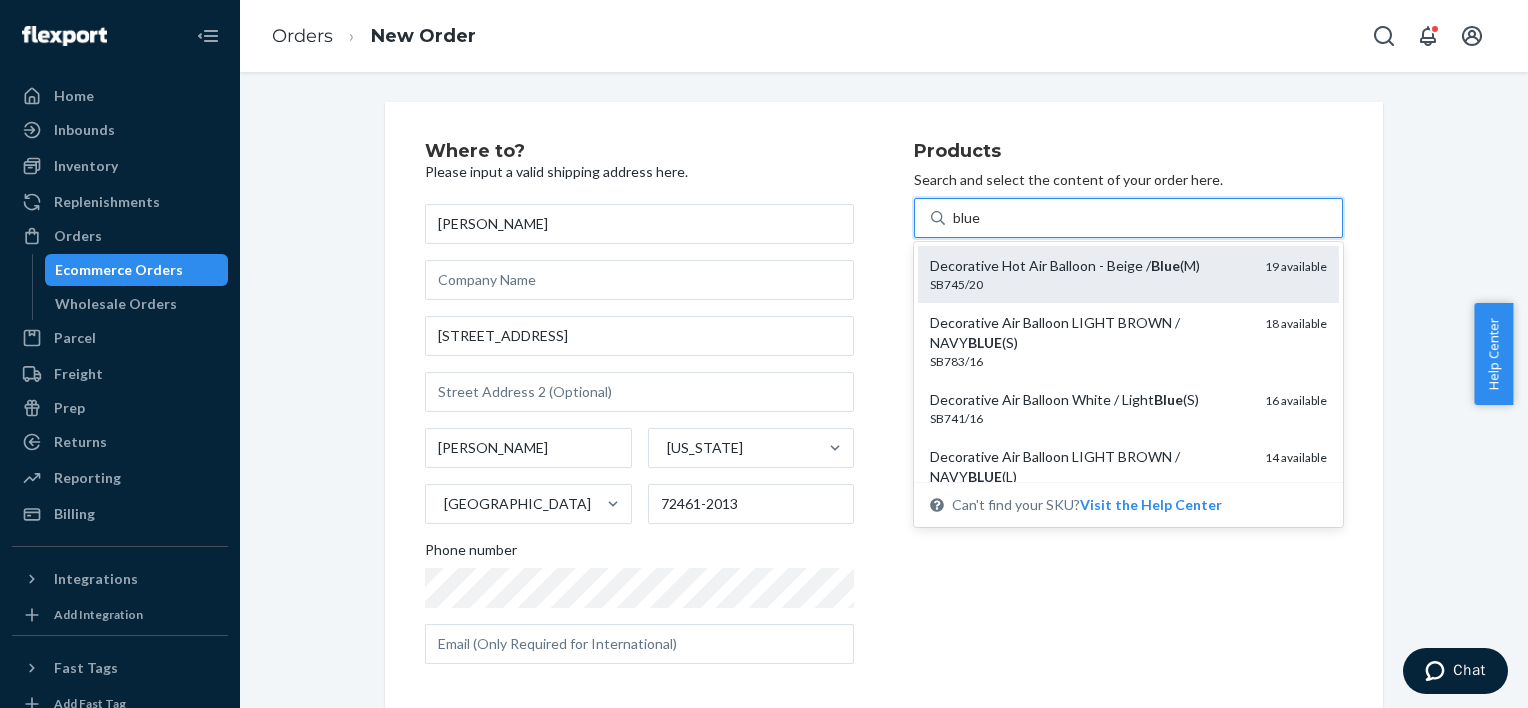 click on "Decorative Hot Air Balloon - Beige /  Blue  (M)" at bounding box center (1089, 266) 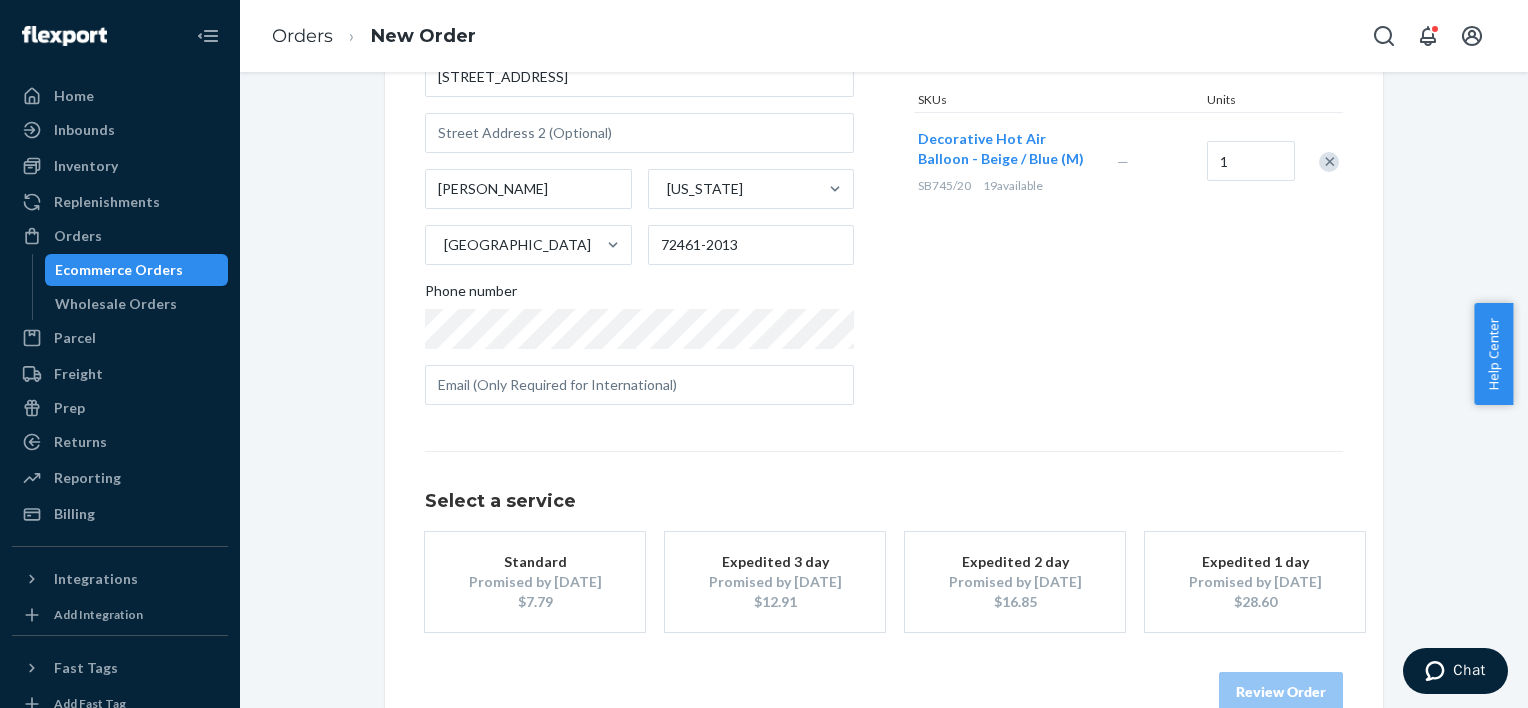 scroll, scrollTop: 288, scrollLeft: 0, axis: vertical 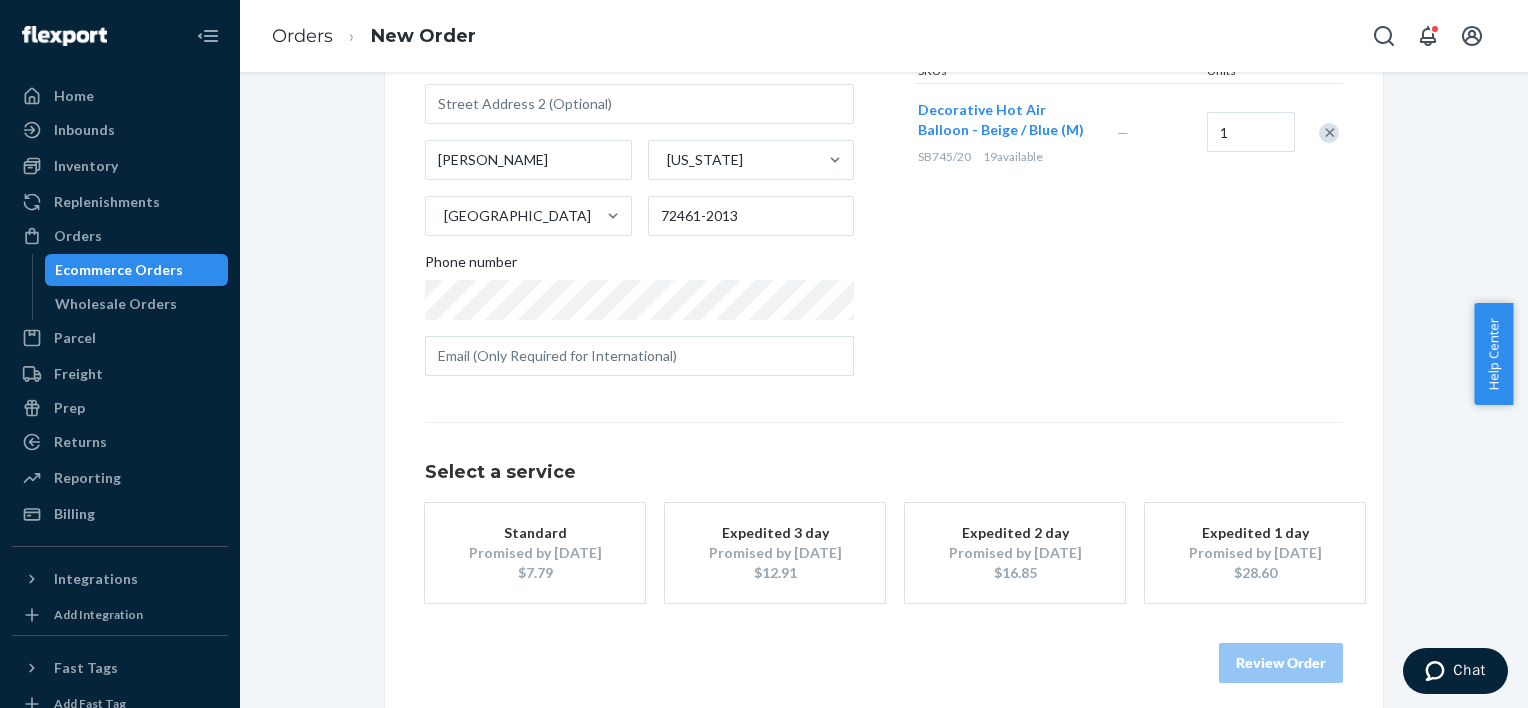 click on "Standard" at bounding box center [535, 533] 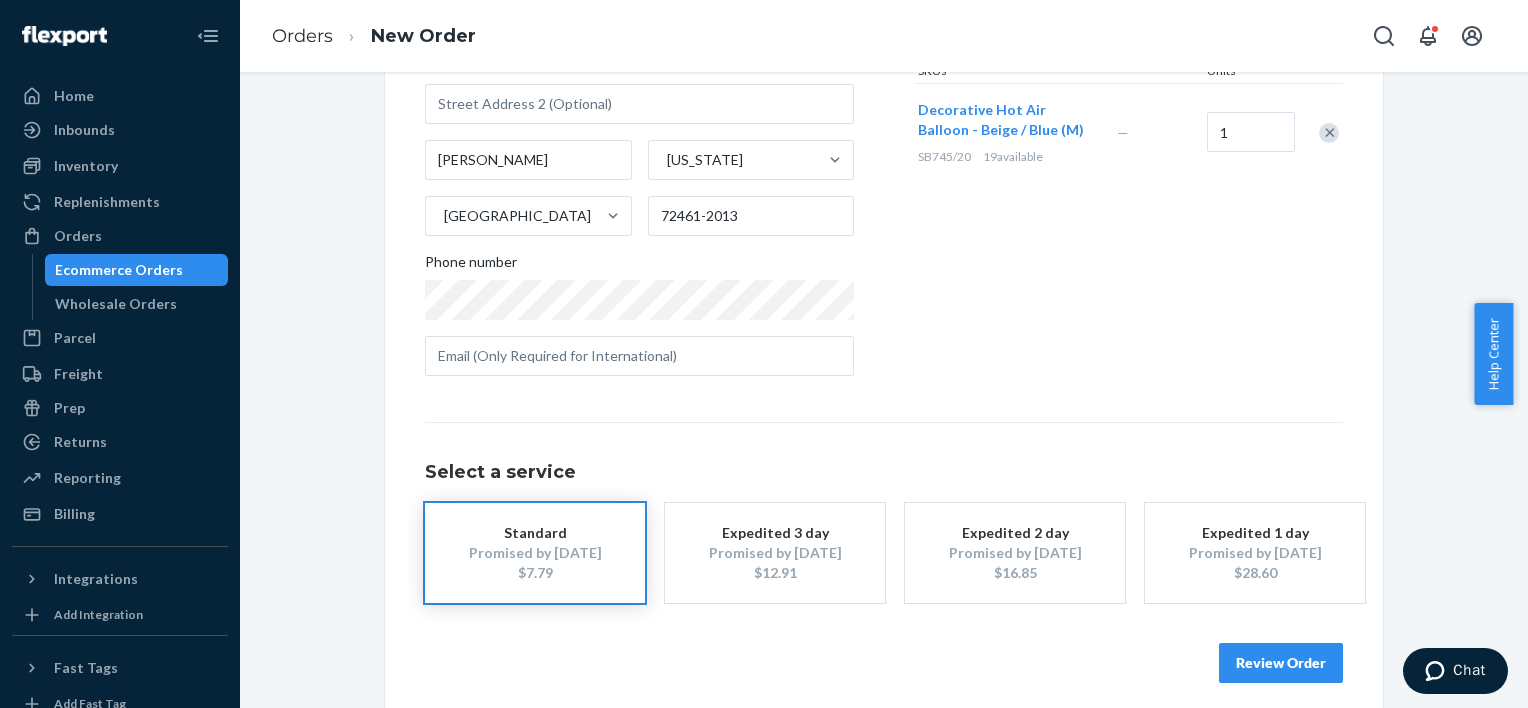 click on "Review Order" at bounding box center [1281, 663] 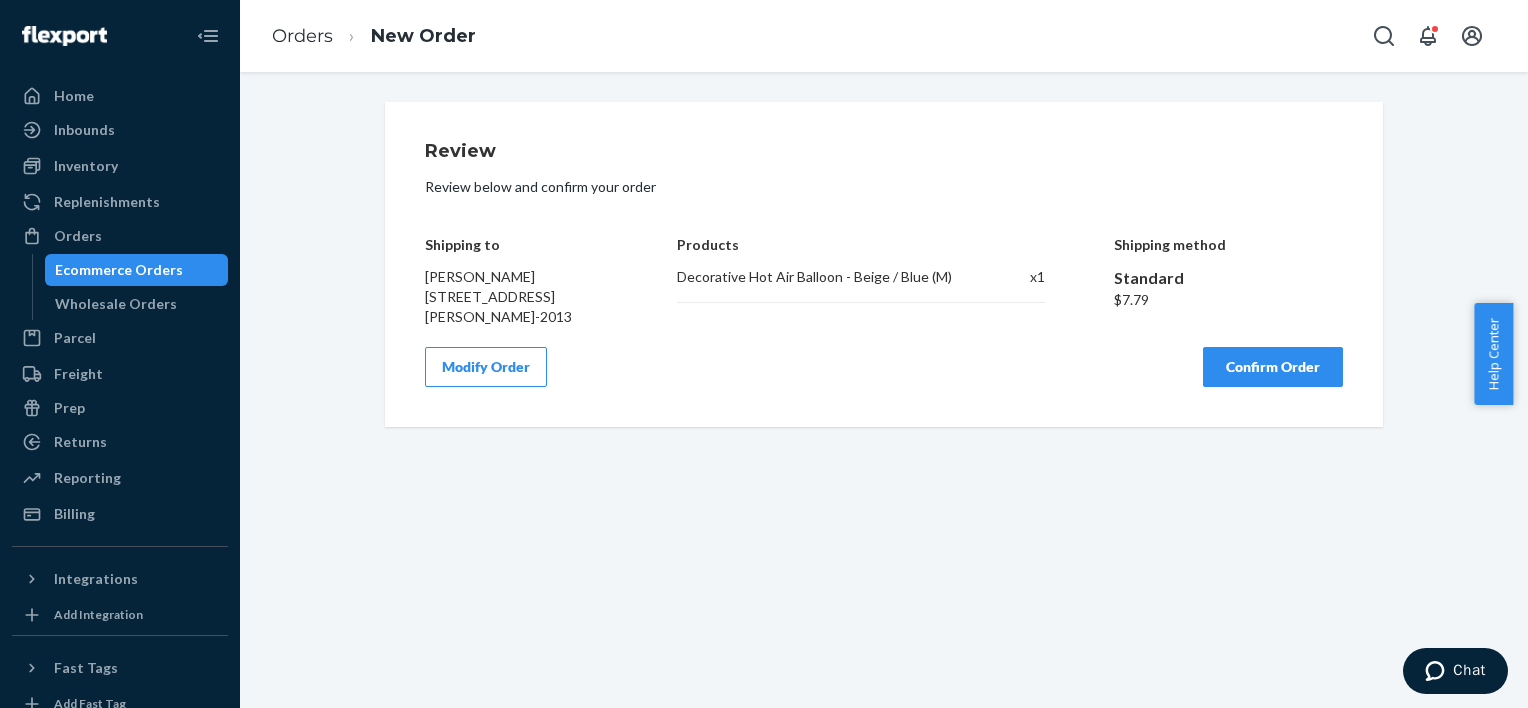 scroll, scrollTop: 0, scrollLeft: 0, axis: both 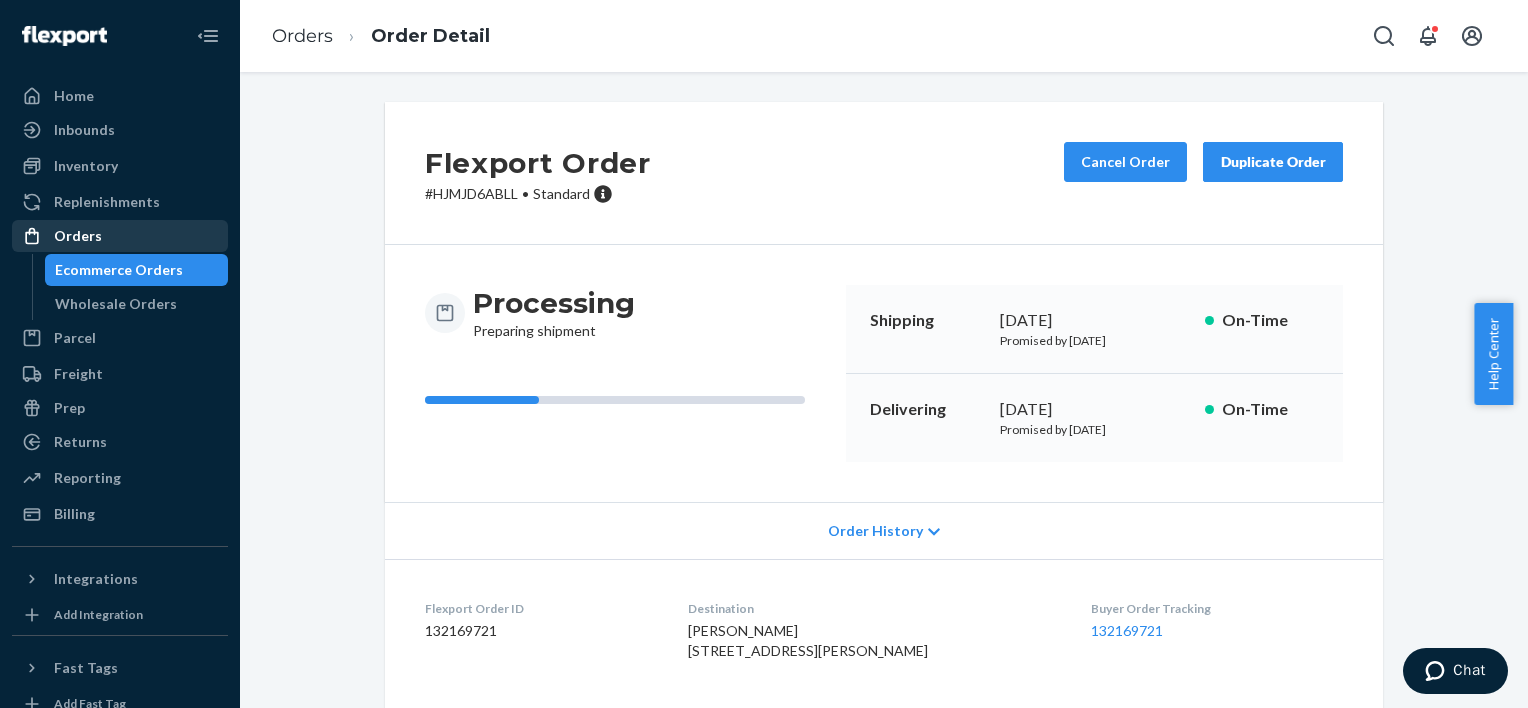 click on "Orders" at bounding box center [120, 236] 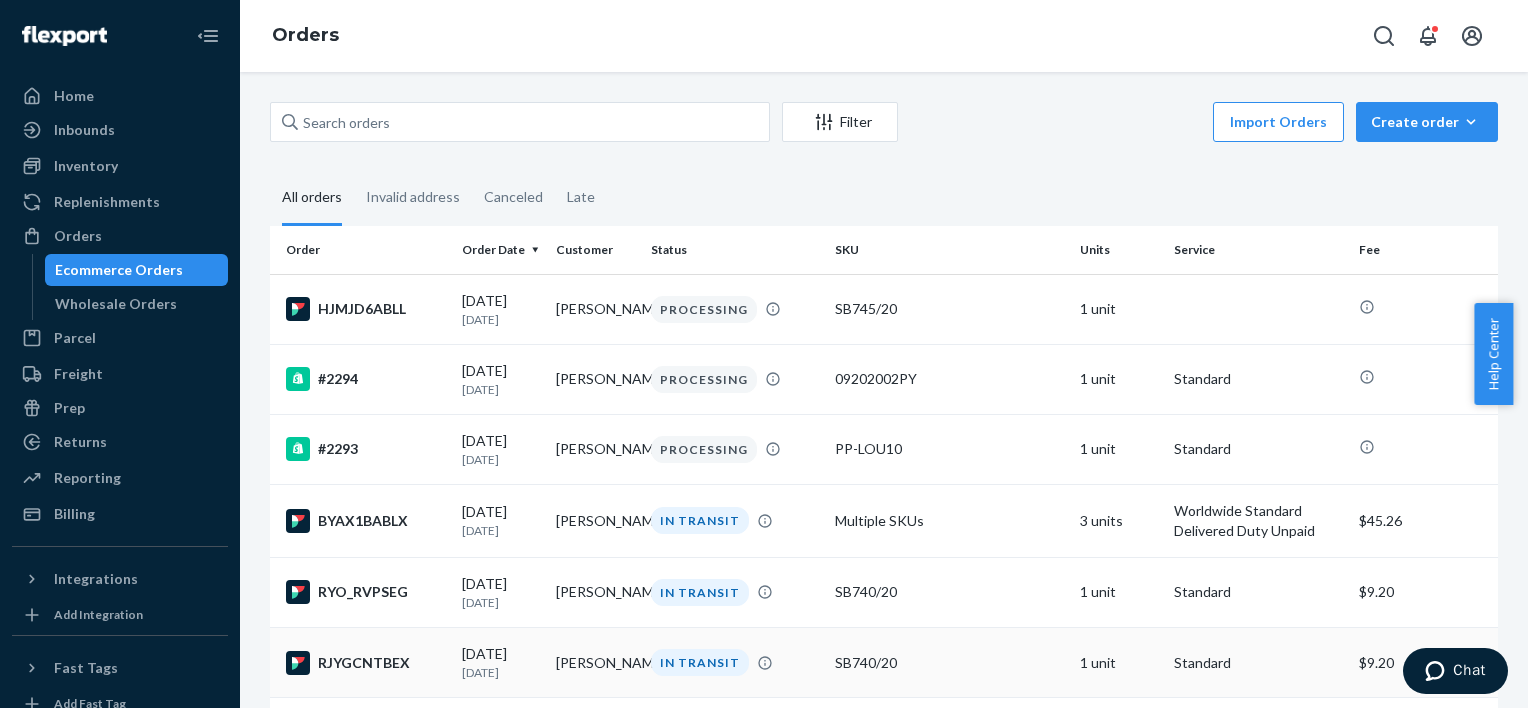 scroll, scrollTop: 0, scrollLeft: 0, axis: both 